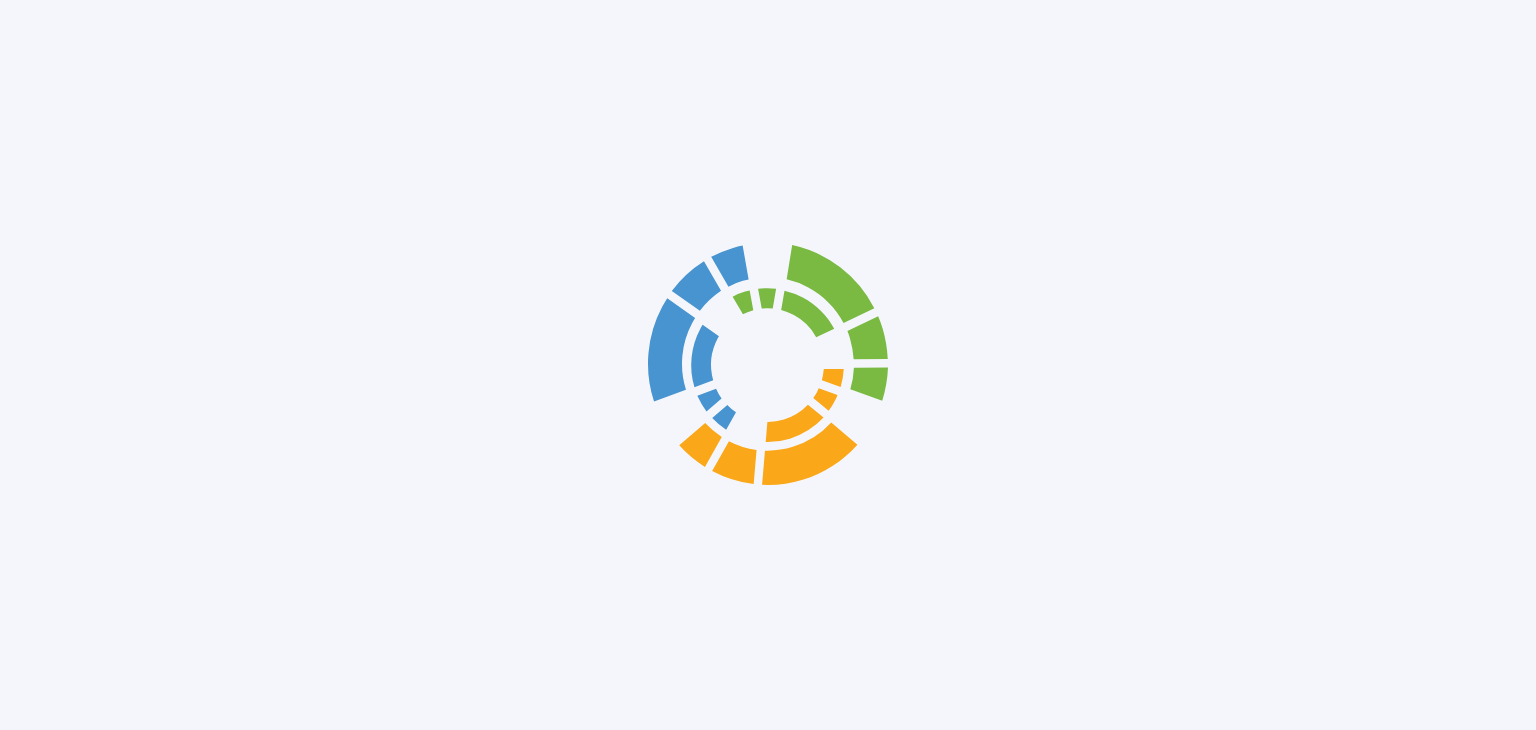 scroll, scrollTop: 0, scrollLeft: 0, axis: both 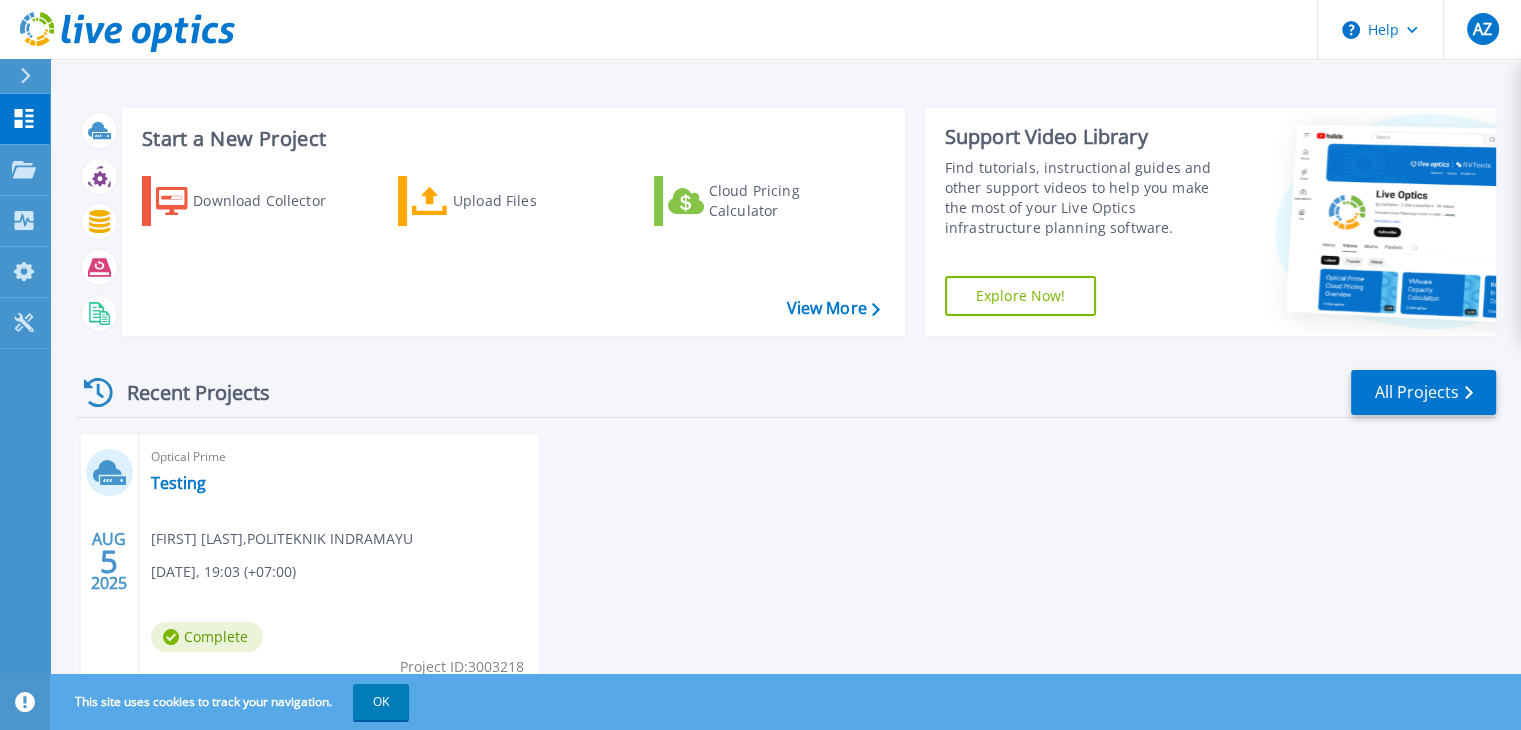click at bounding box center (25, 76) 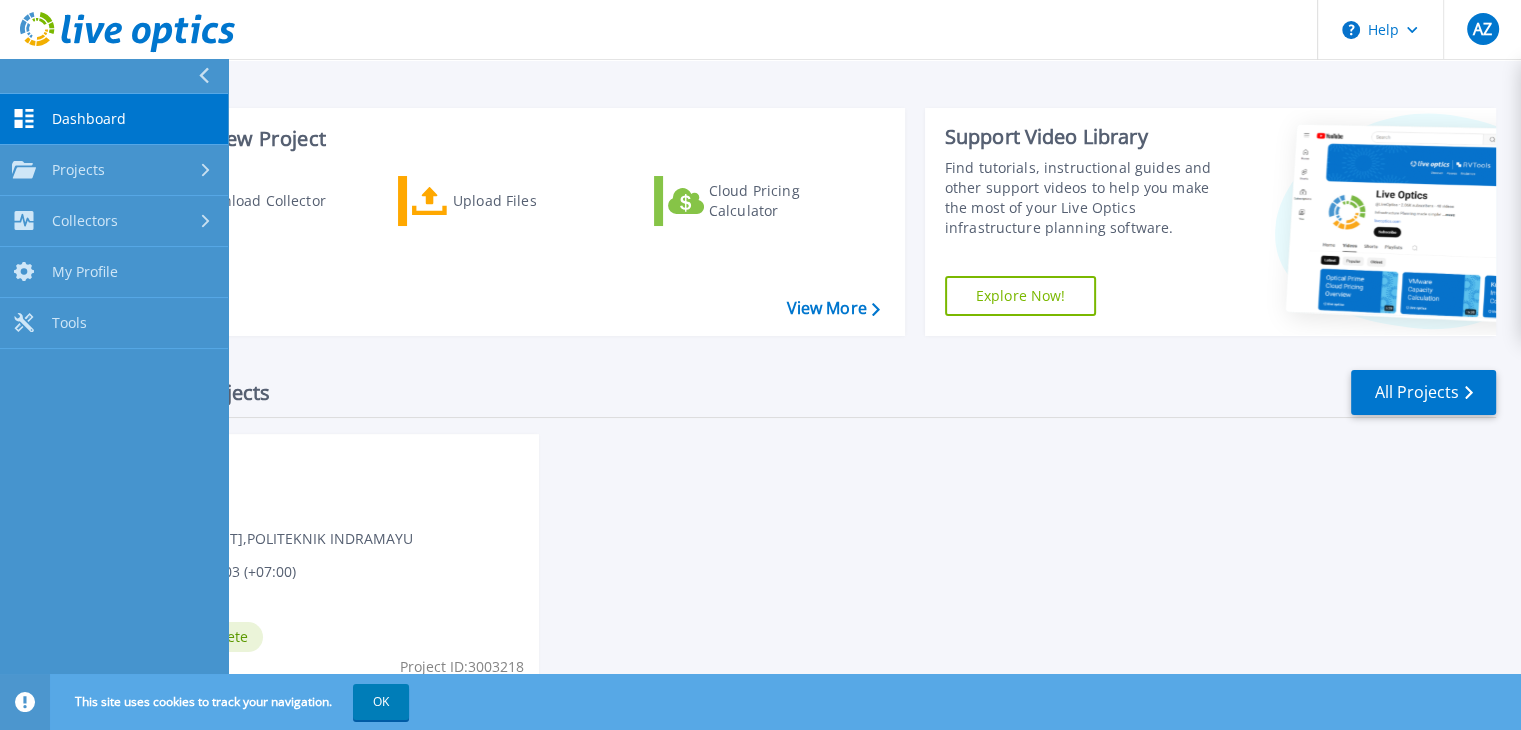click on "AUG   5   2025 Optical Prime Testing Ahmad Zulfikar ,  POLITEKNIK INDRAMAYU 08/05/2025, 19:03 (+07:00) Complete Project ID:  3003218" at bounding box center [778, 583] 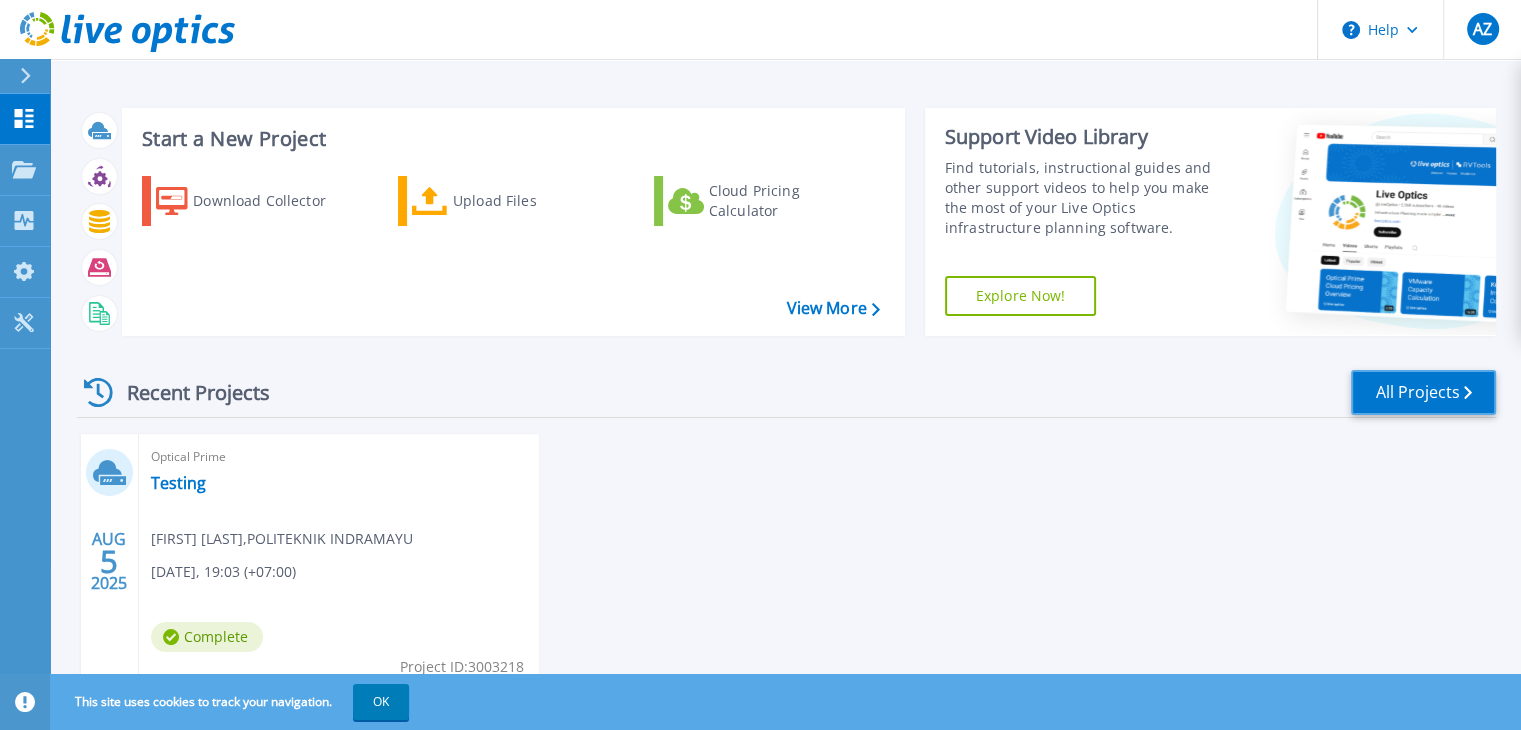 click on "All Projects" at bounding box center (1423, 392) 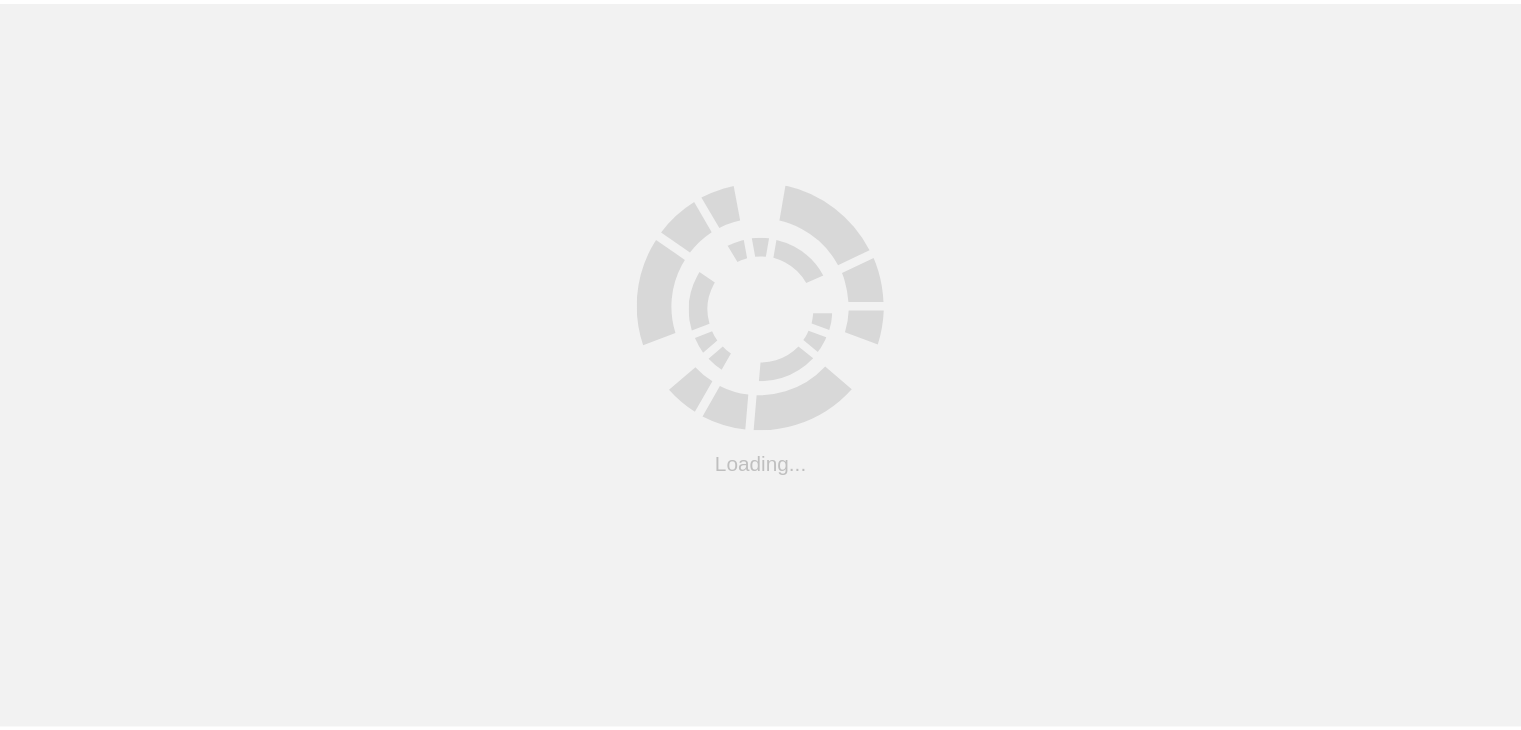 scroll, scrollTop: 0, scrollLeft: 0, axis: both 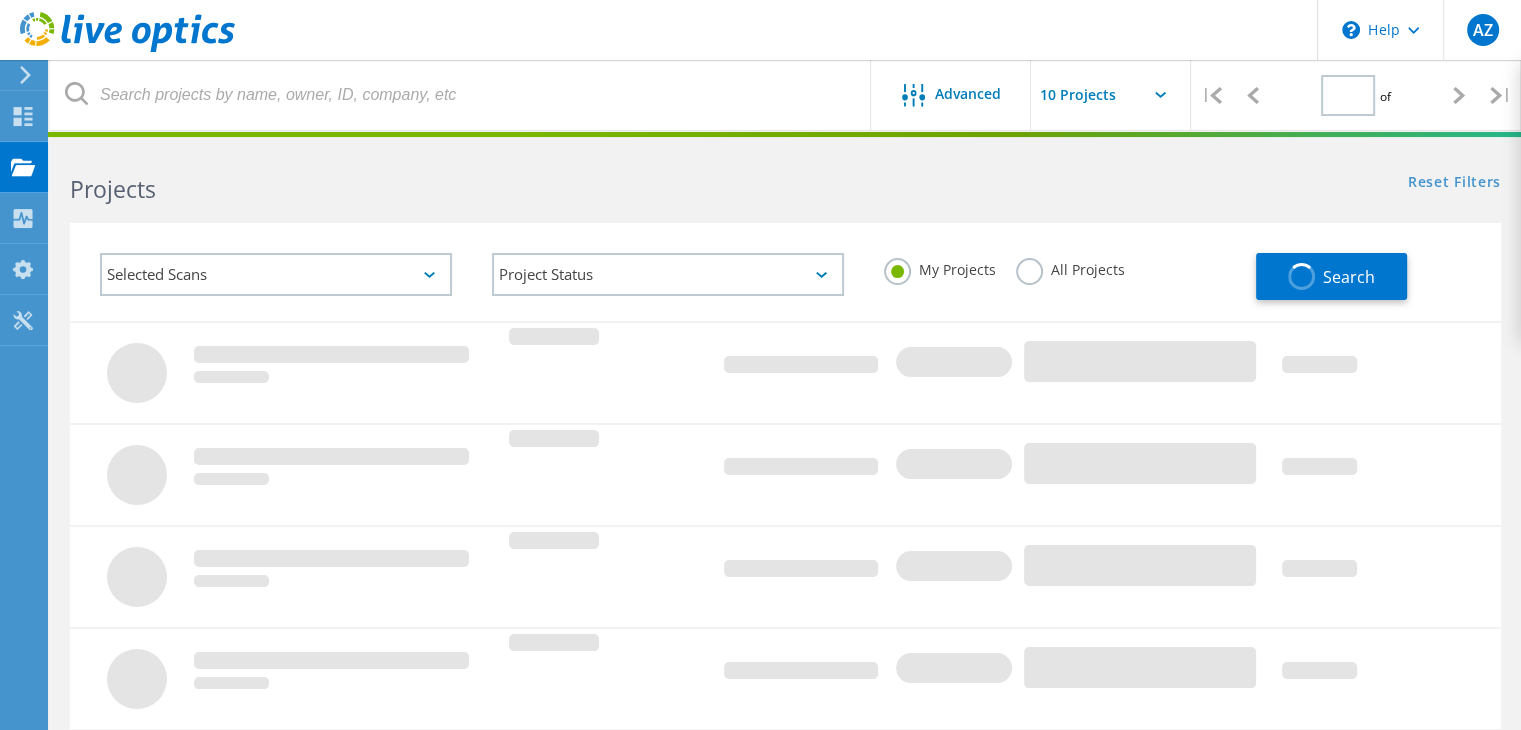 type on "1" 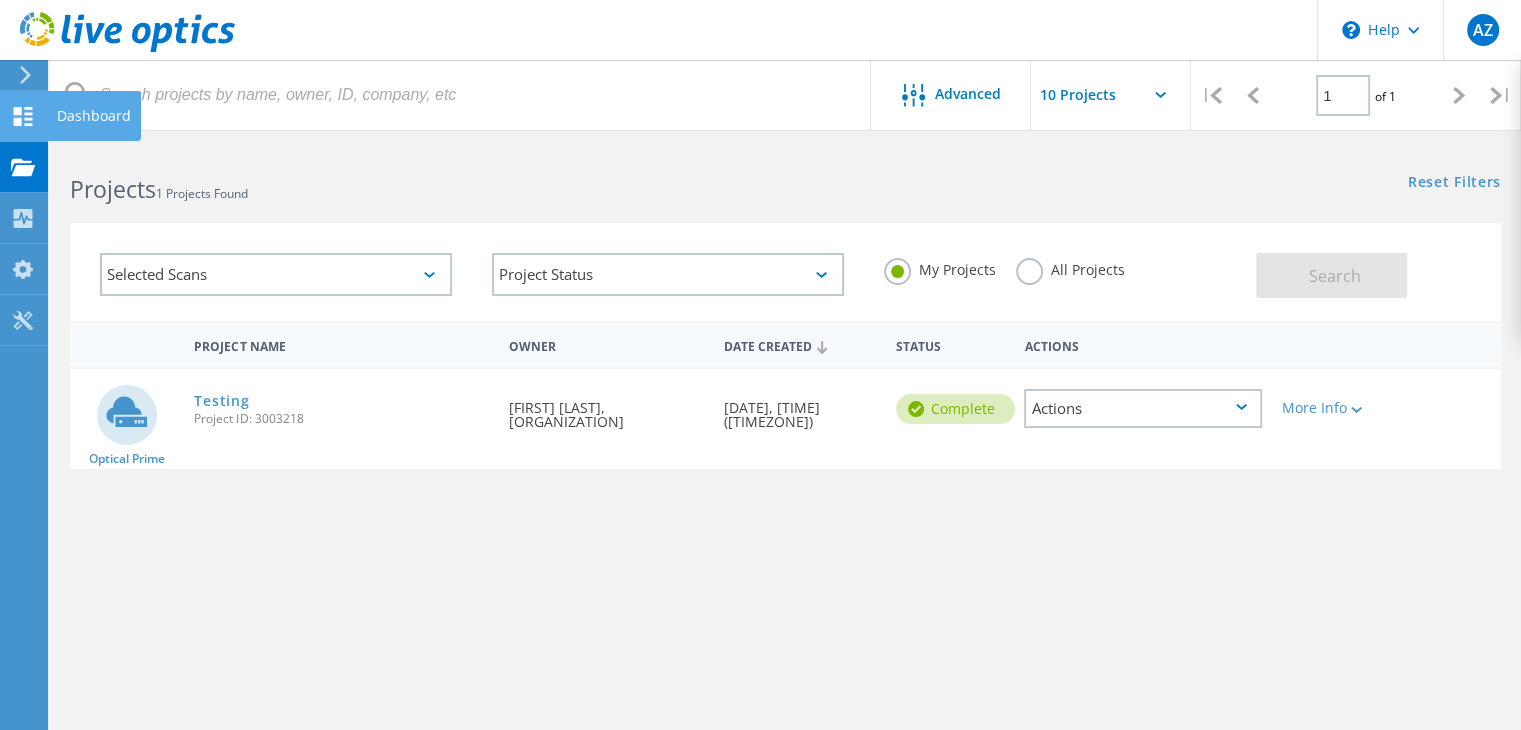 click on "Dashboard" at bounding box center (-66, 116) 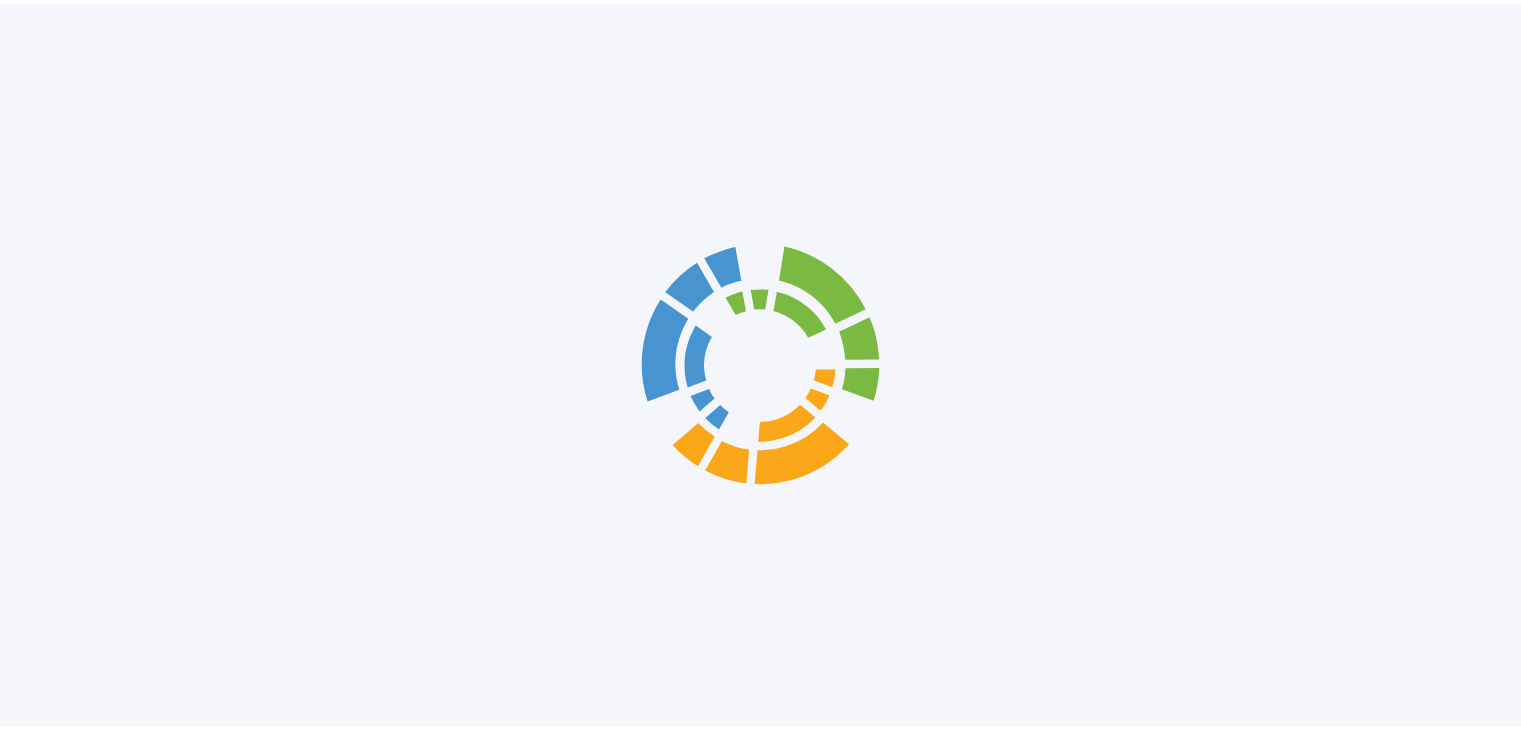 scroll, scrollTop: 0, scrollLeft: 0, axis: both 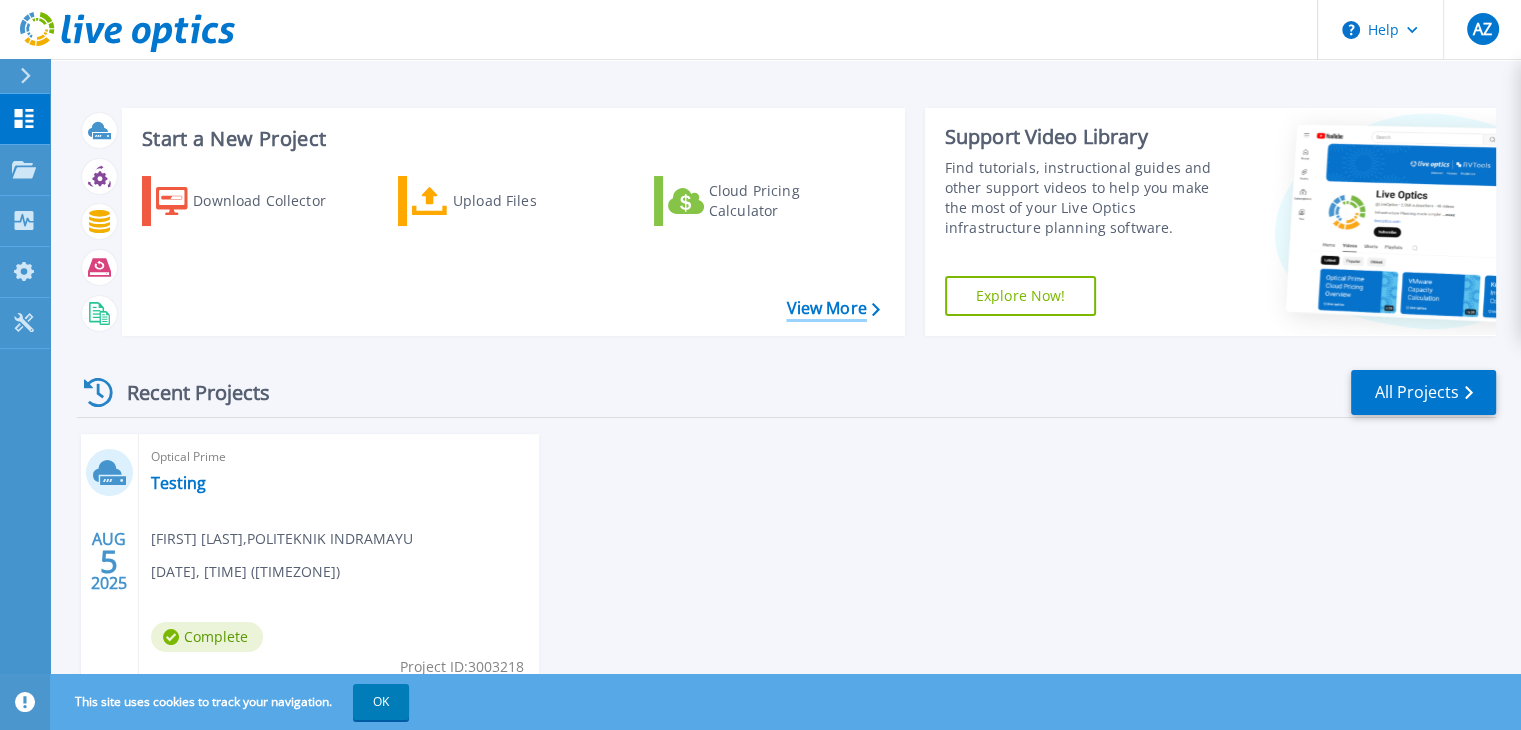 click on "View More" at bounding box center (832, 308) 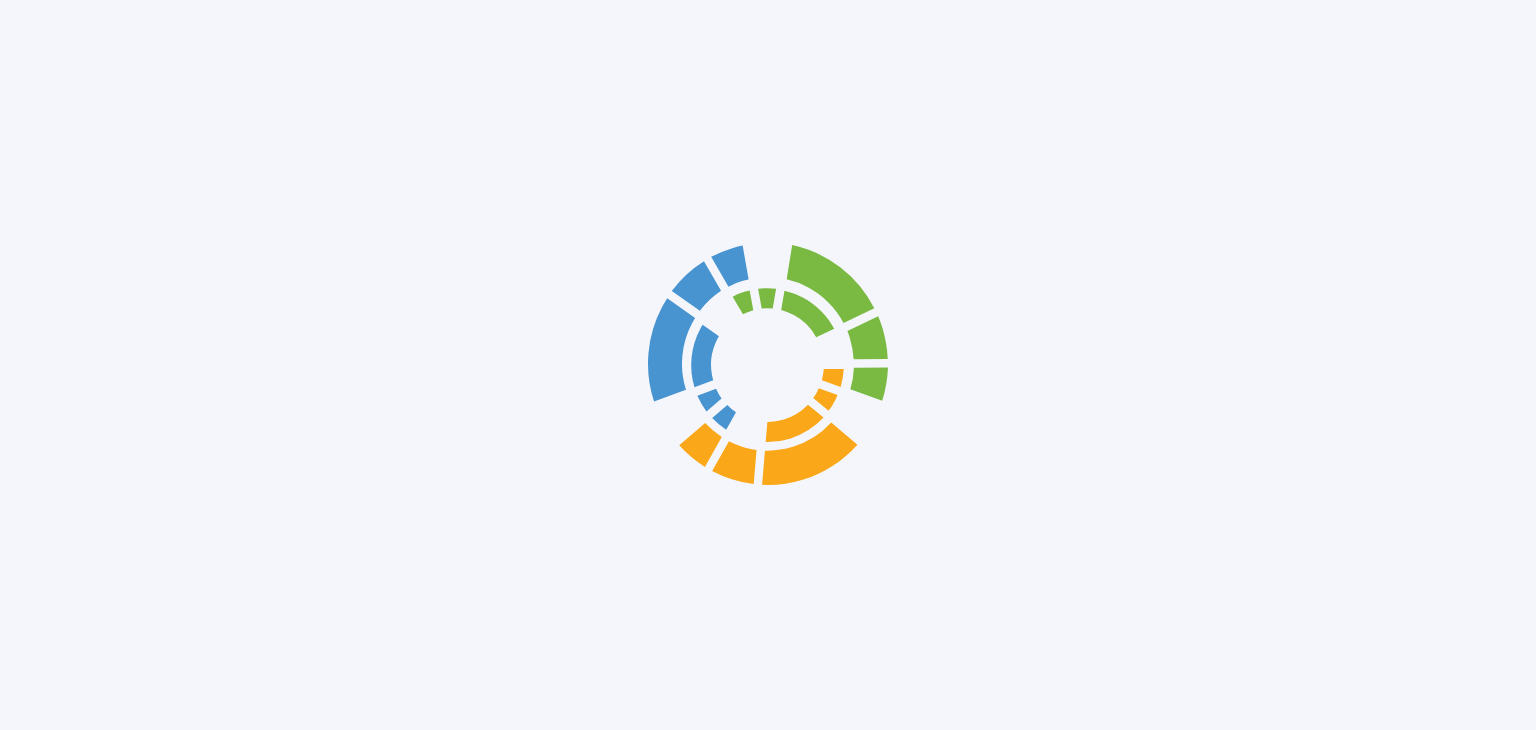 scroll, scrollTop: 0, scrollLeft: 0, axis: both 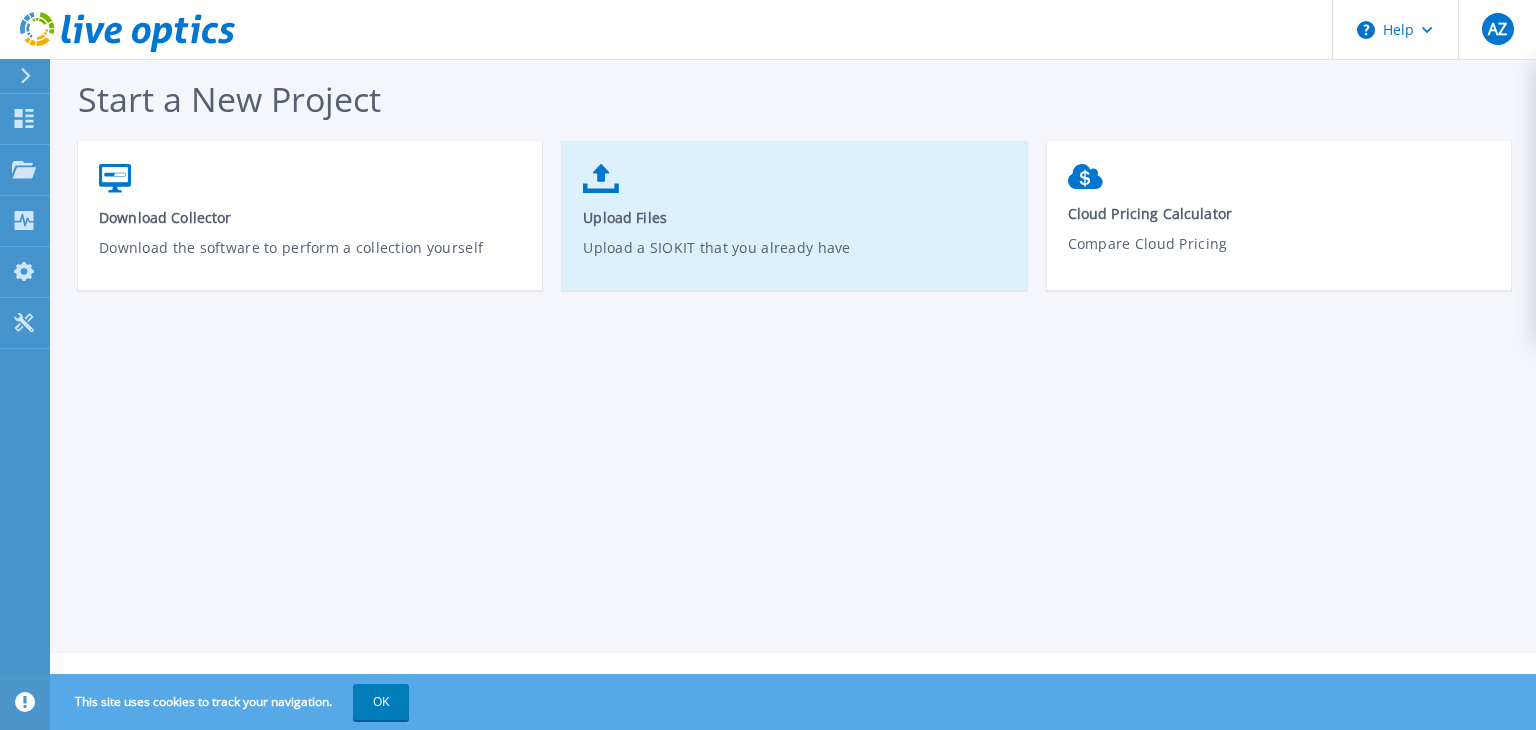 click on "Upload a SIOKIT that you already have" at bounding box center [794, 260] 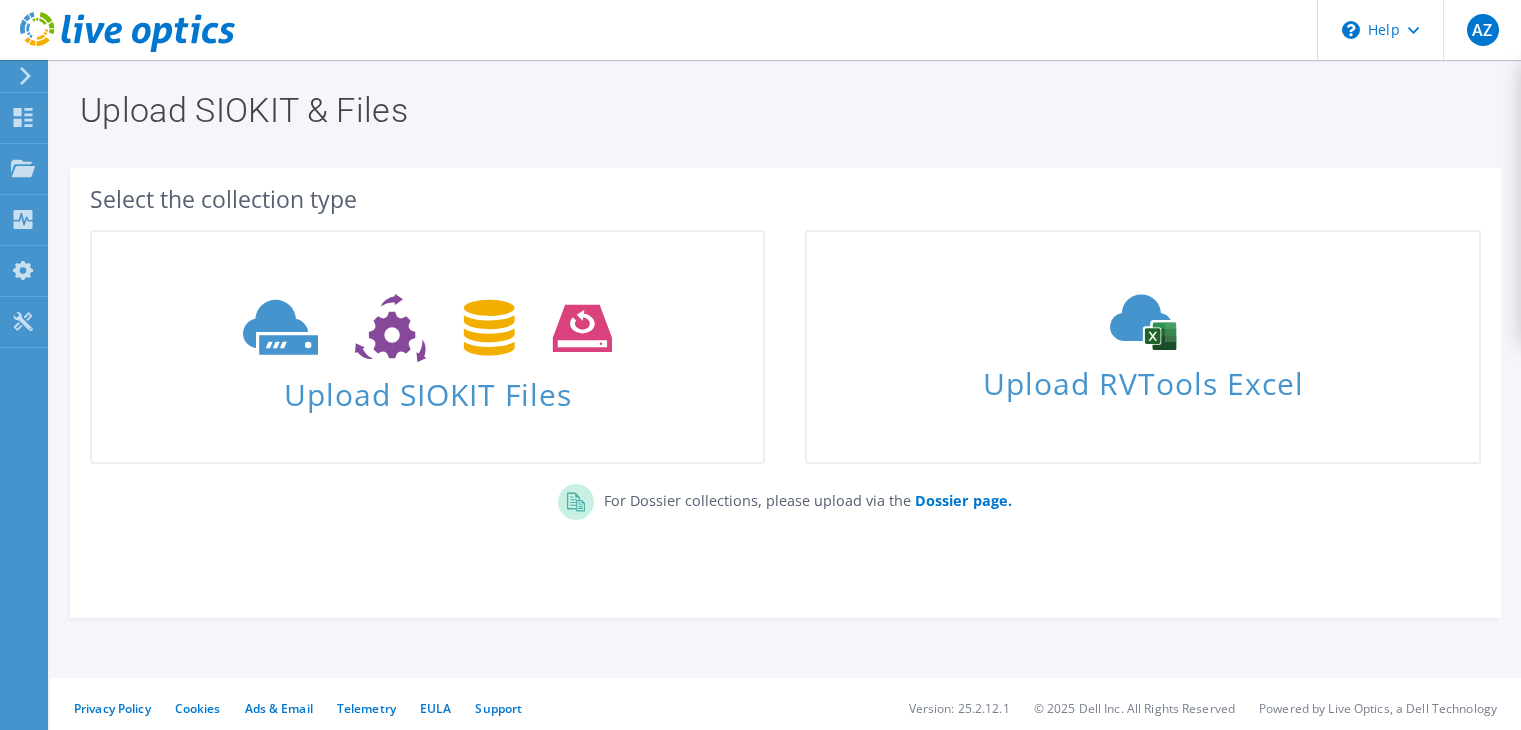 scroll, scrollTop: 0, scrollLeft: 0, axis: both 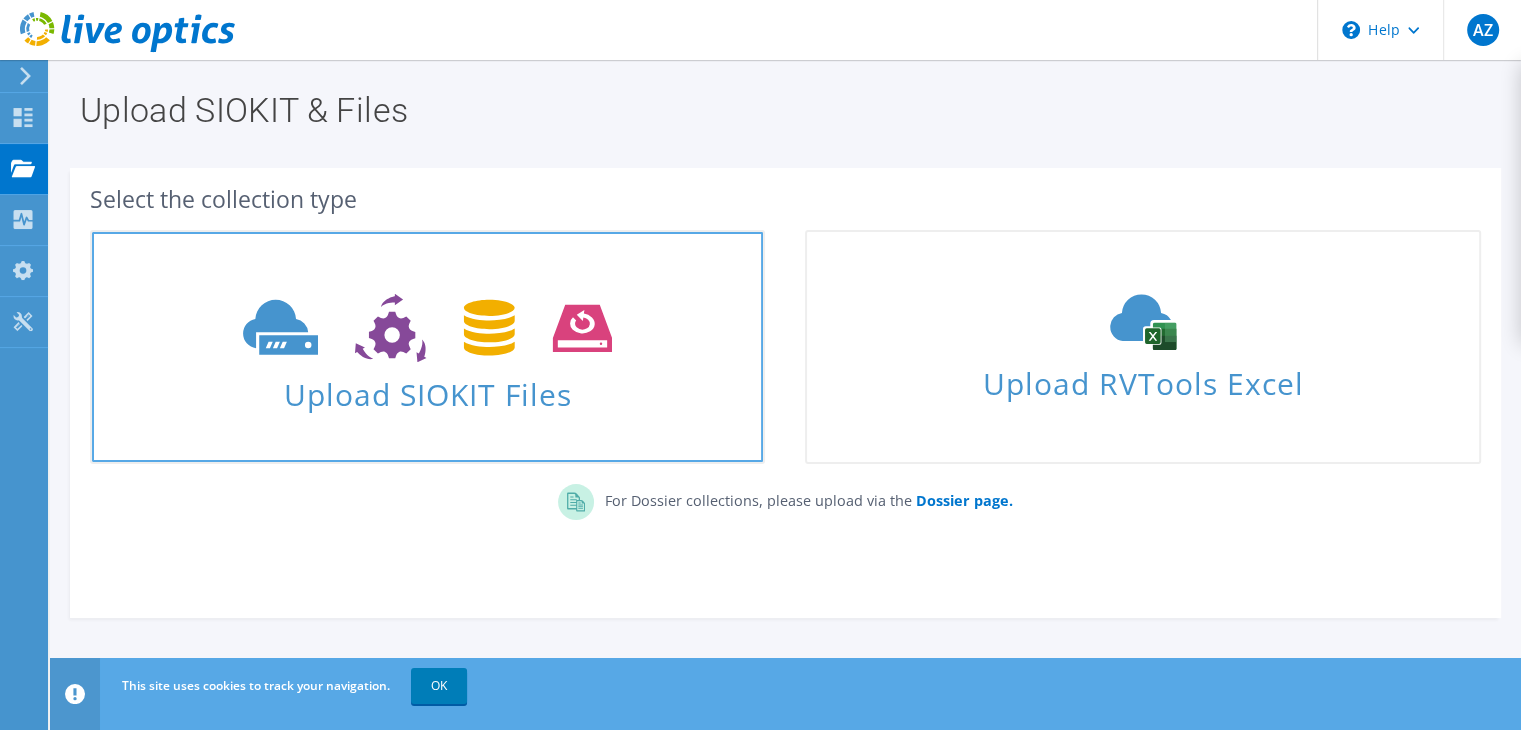 click at bounding box center [427, 326] 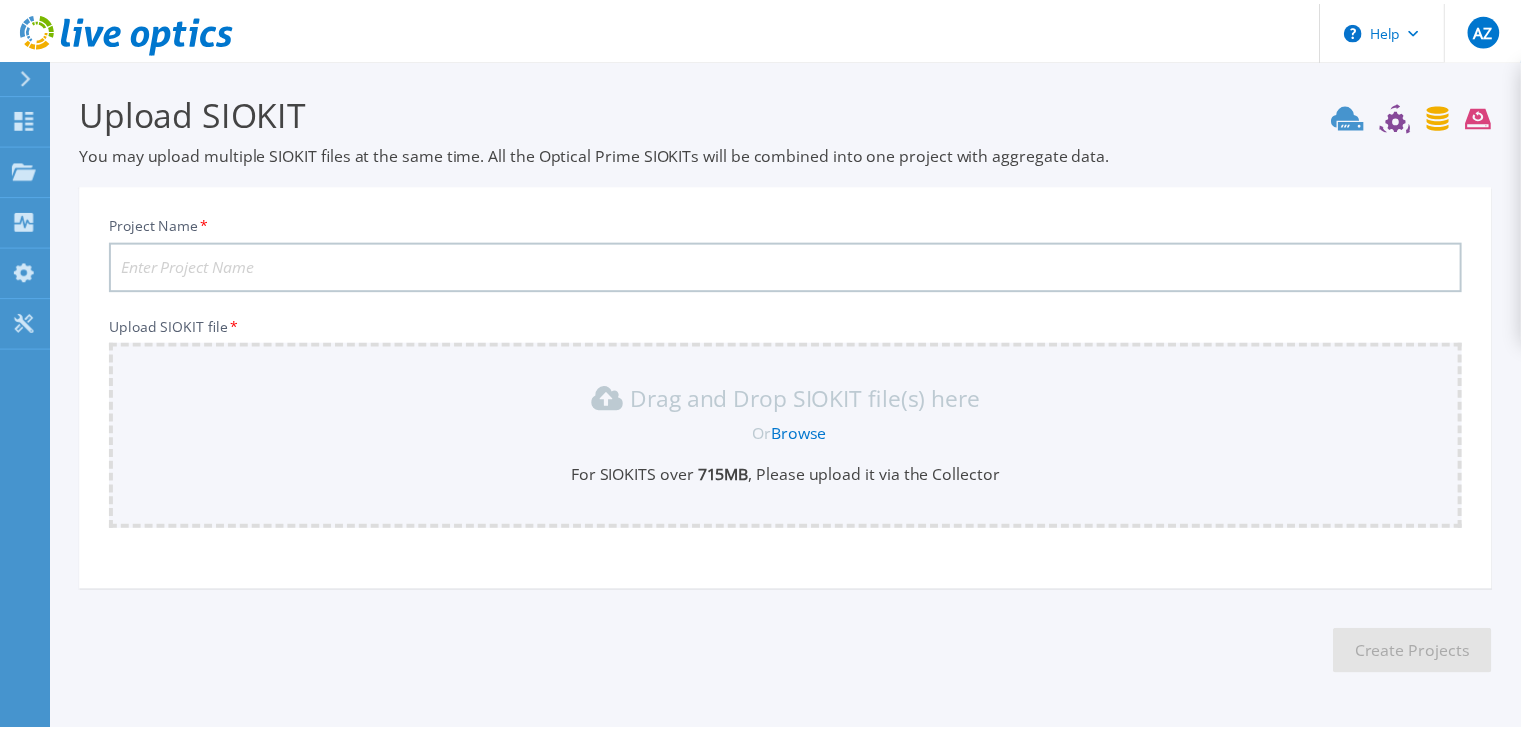 scroll, scrollTop: 65, scrollLeft: 0, axis: vertical 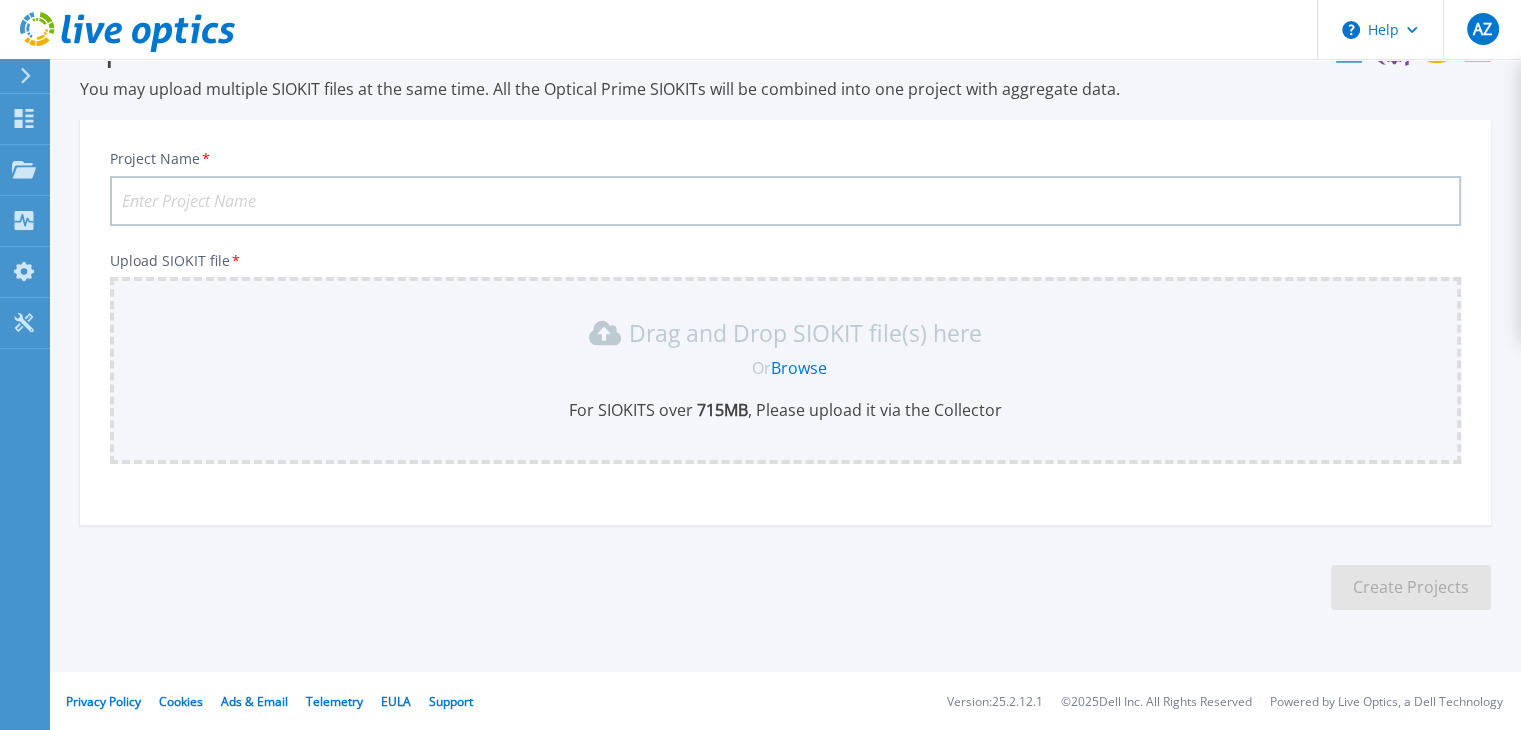 click at bounding box center (117, 30) 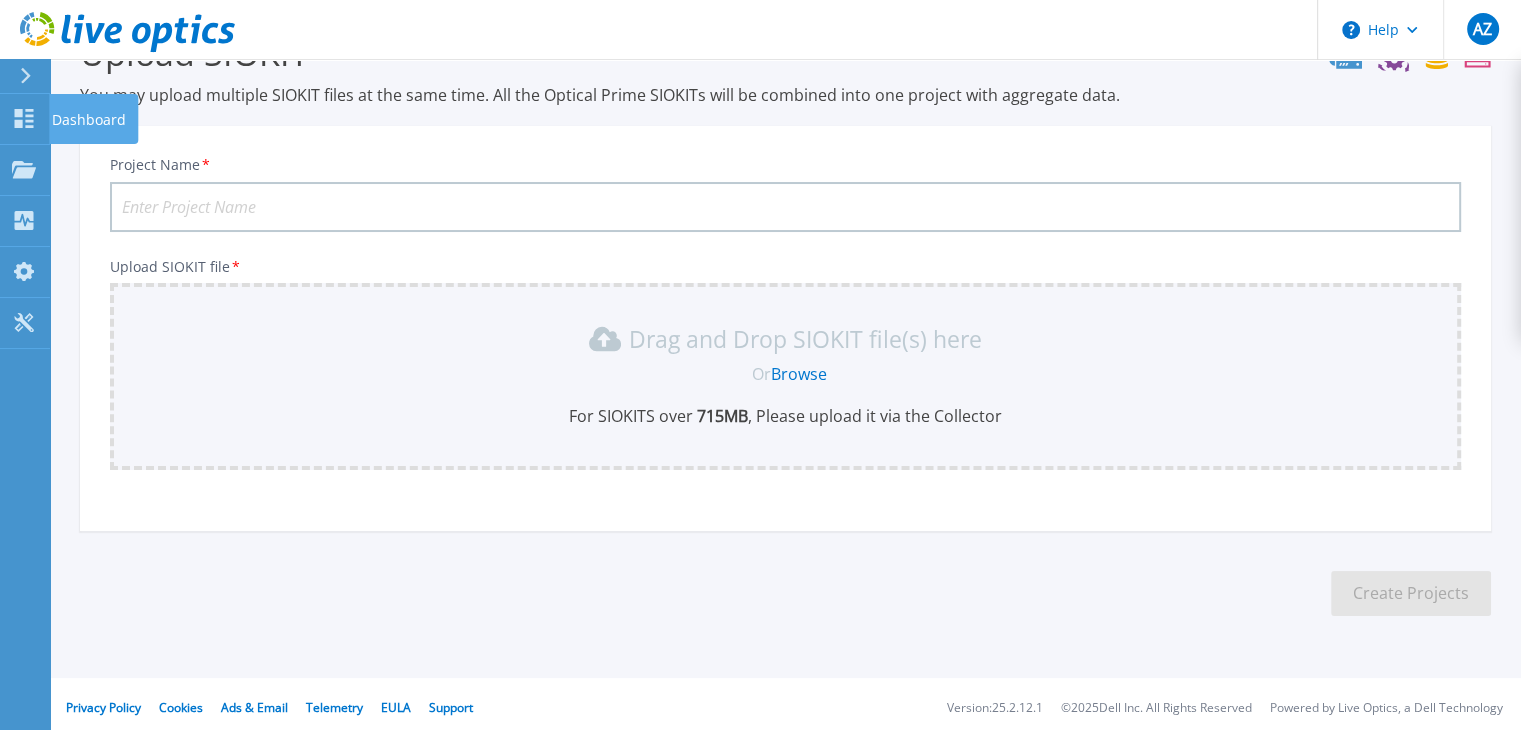 scroll, scrollTop: 65, scrollLeft: 0, axis: vertical 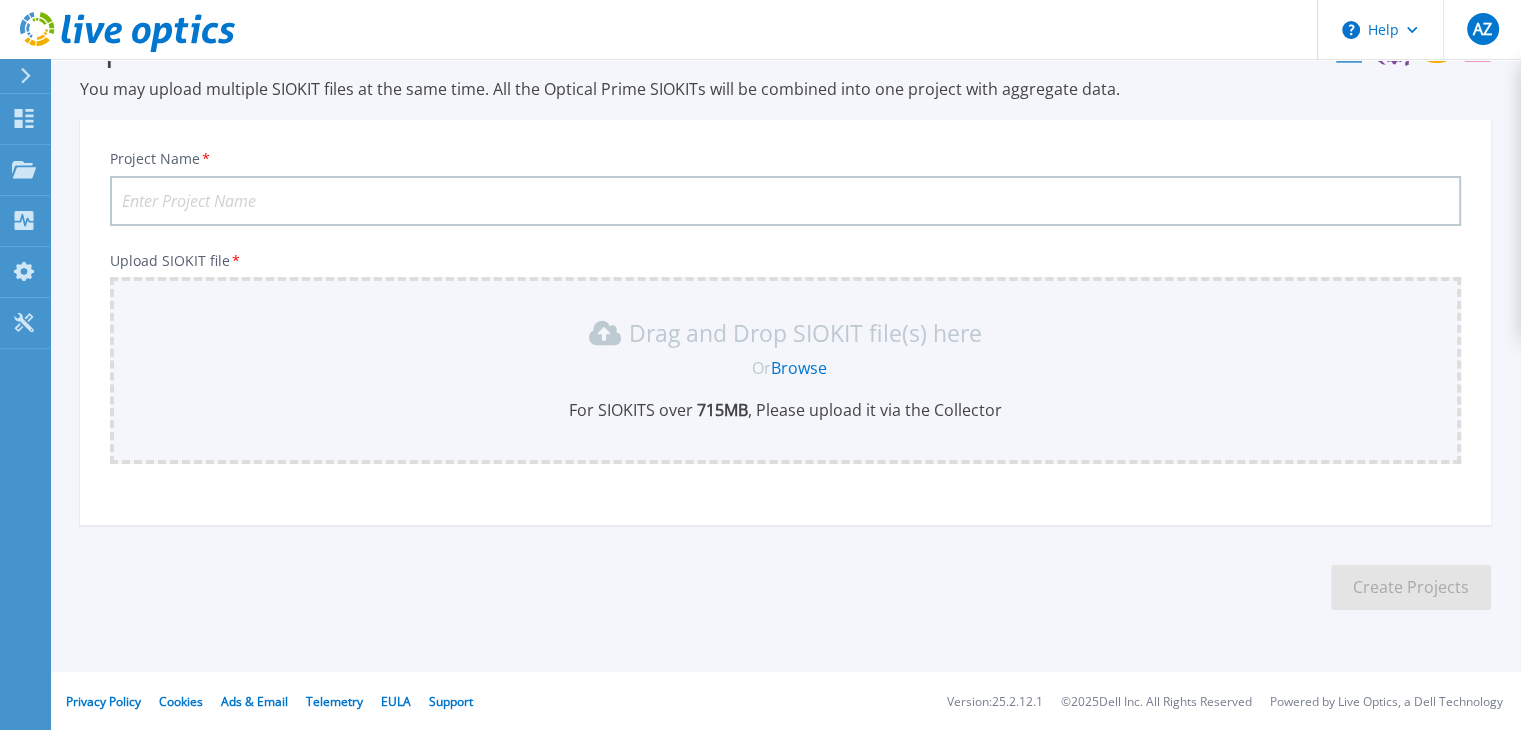click at bounding box center [117, 30] 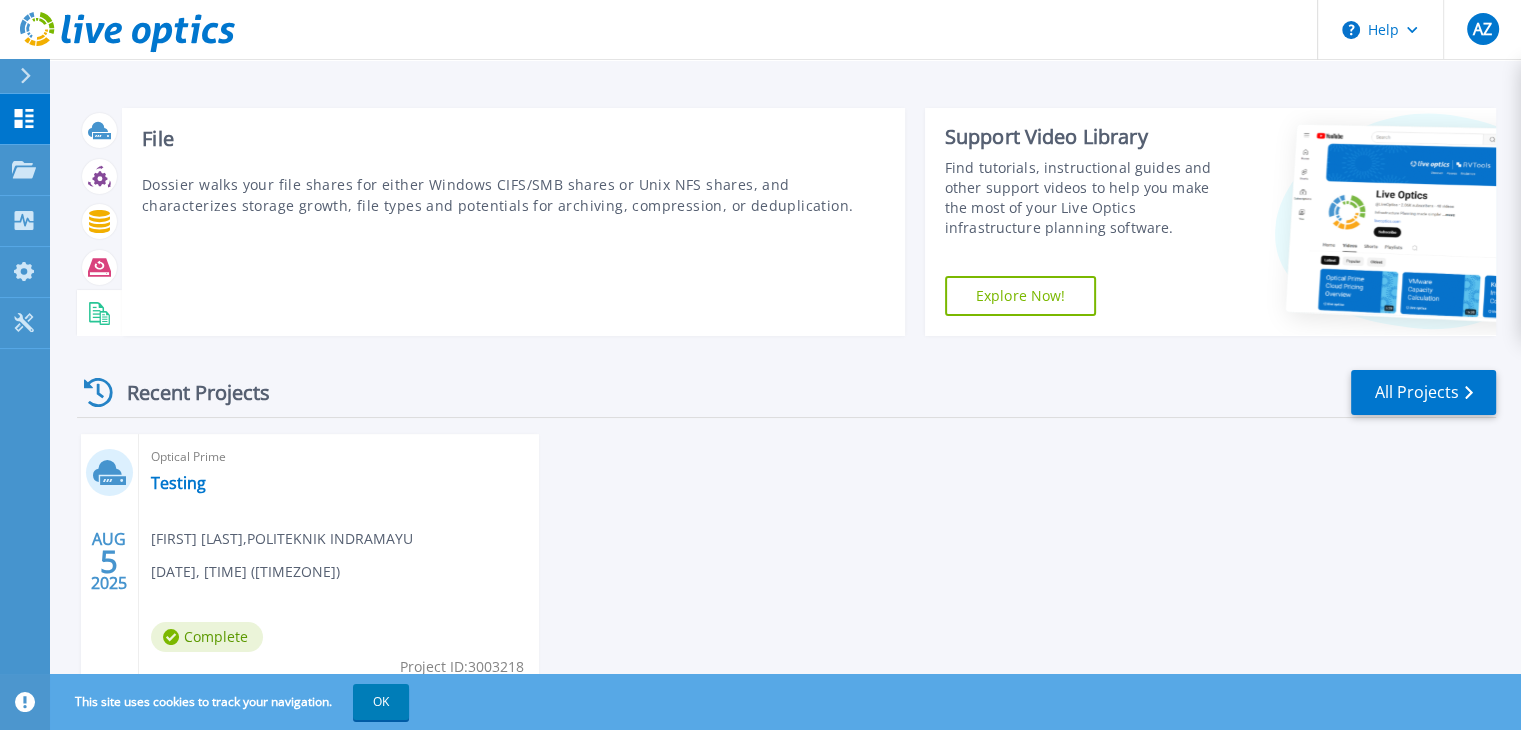 scroll, scrollTop: 0, scrollLeft: 0, axis: both 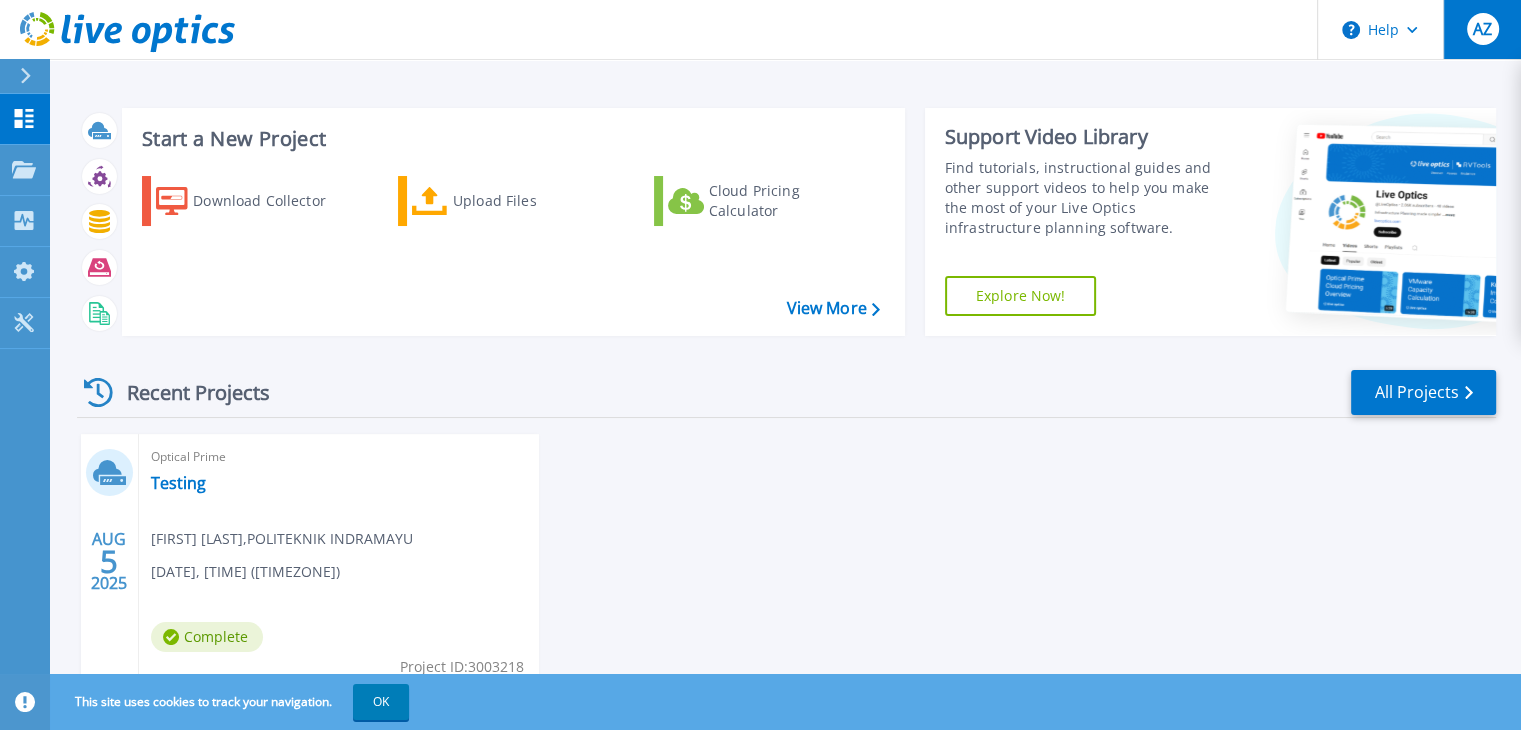 click on "AZ" at bounding box center [1483, 29] 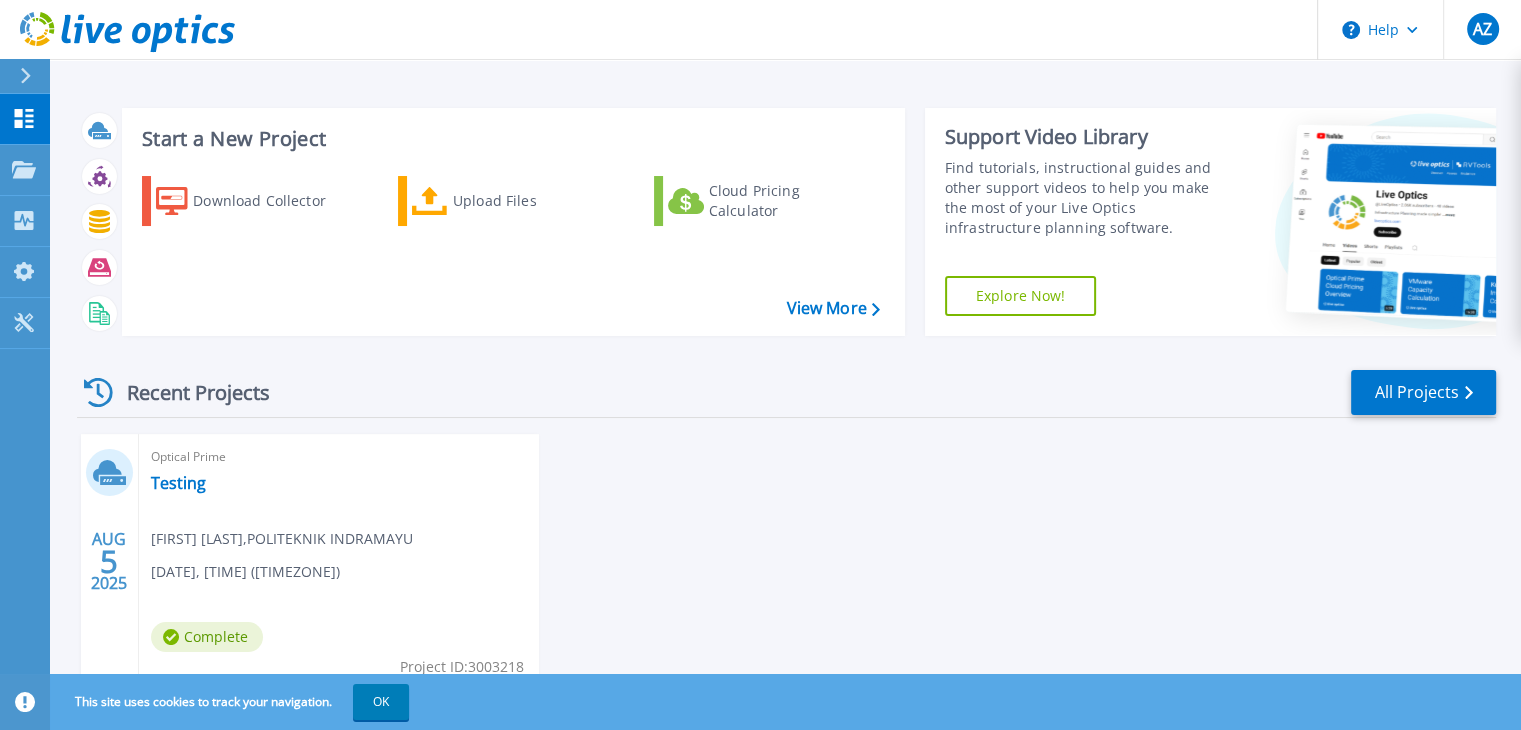 click on "Start a New Project     Download Collector     Upload Files     Cloud Pricing Calculator View More" at bounding box center (513, 222) 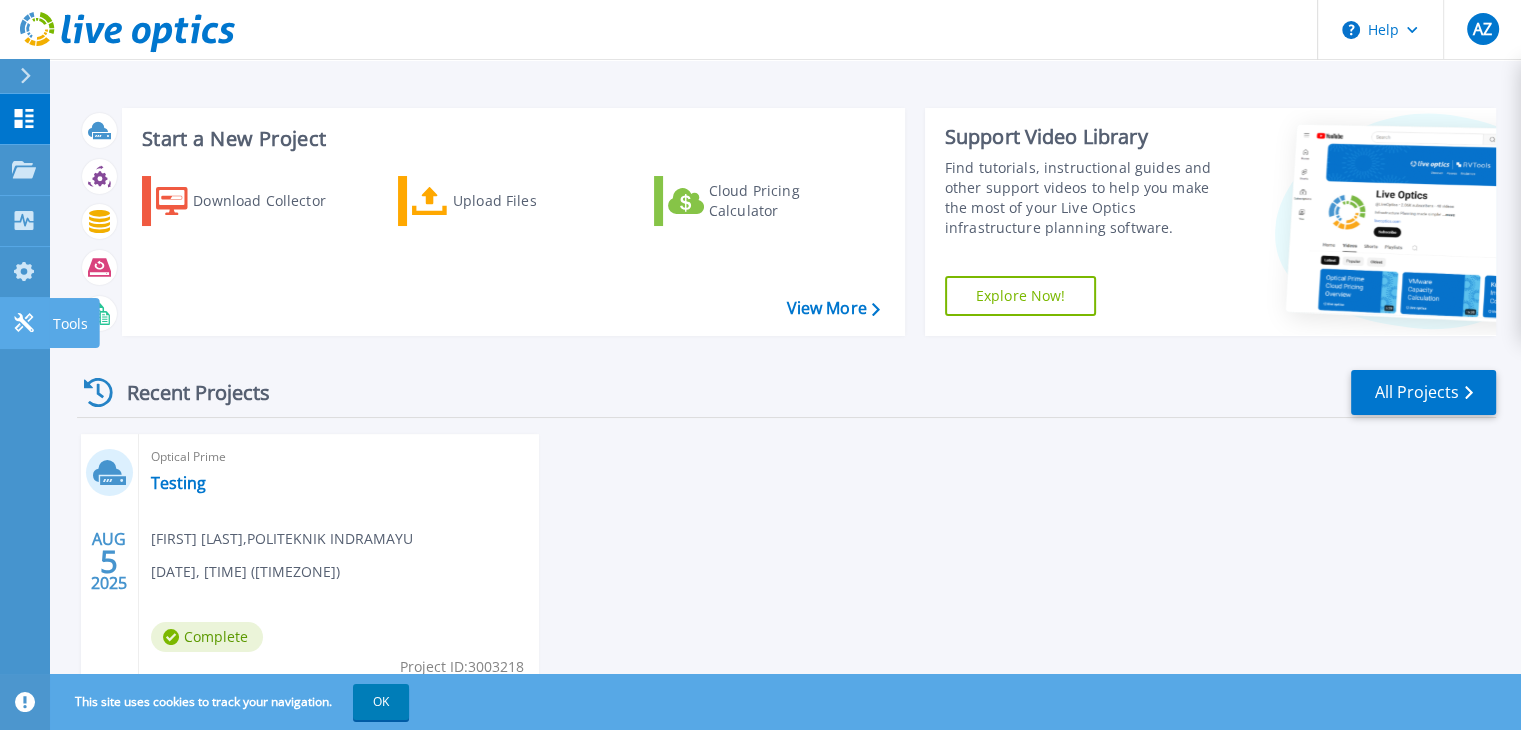 click on "Tools Tools" at bounding box center [25, 323] 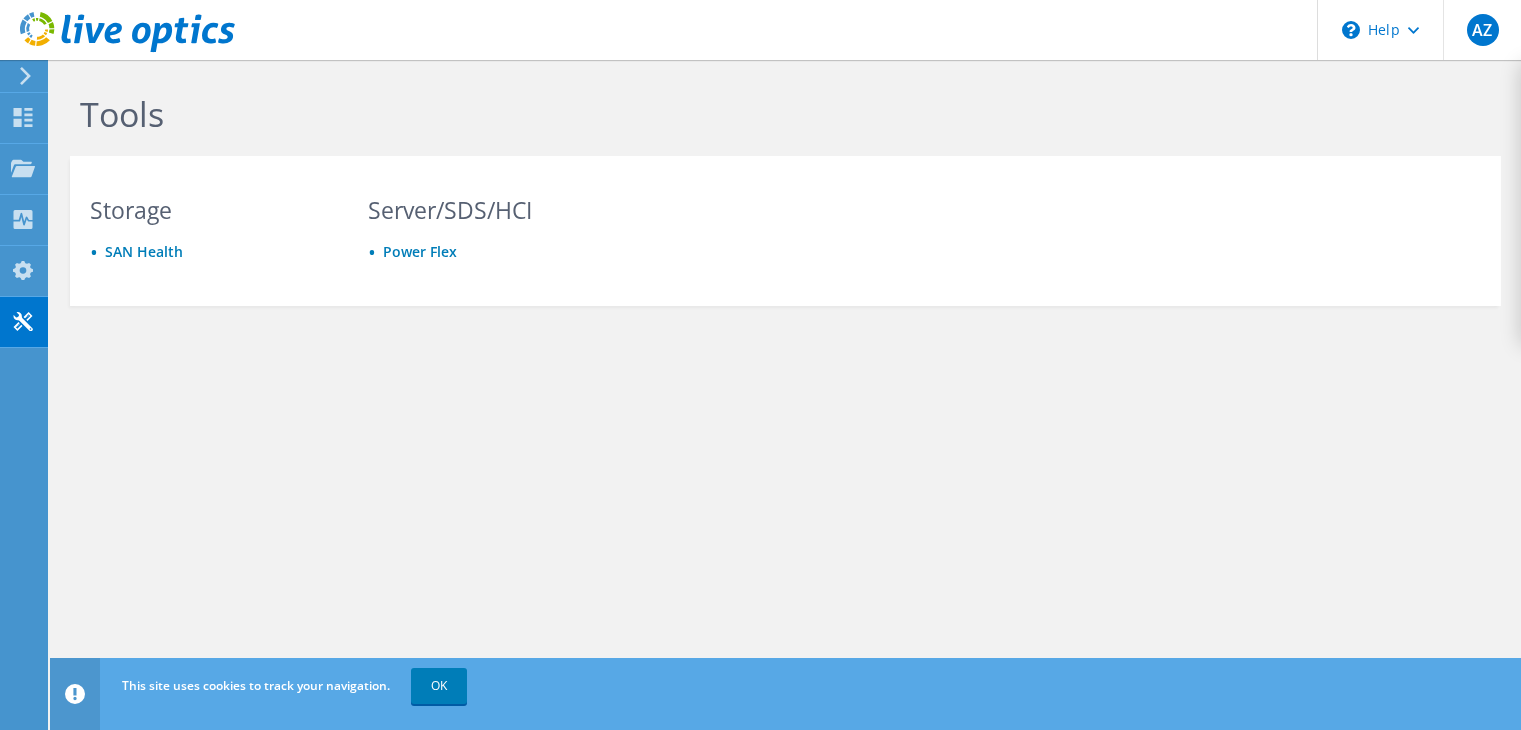 scroll, scrollTop: 0, scrollLeft: 0, axis: both 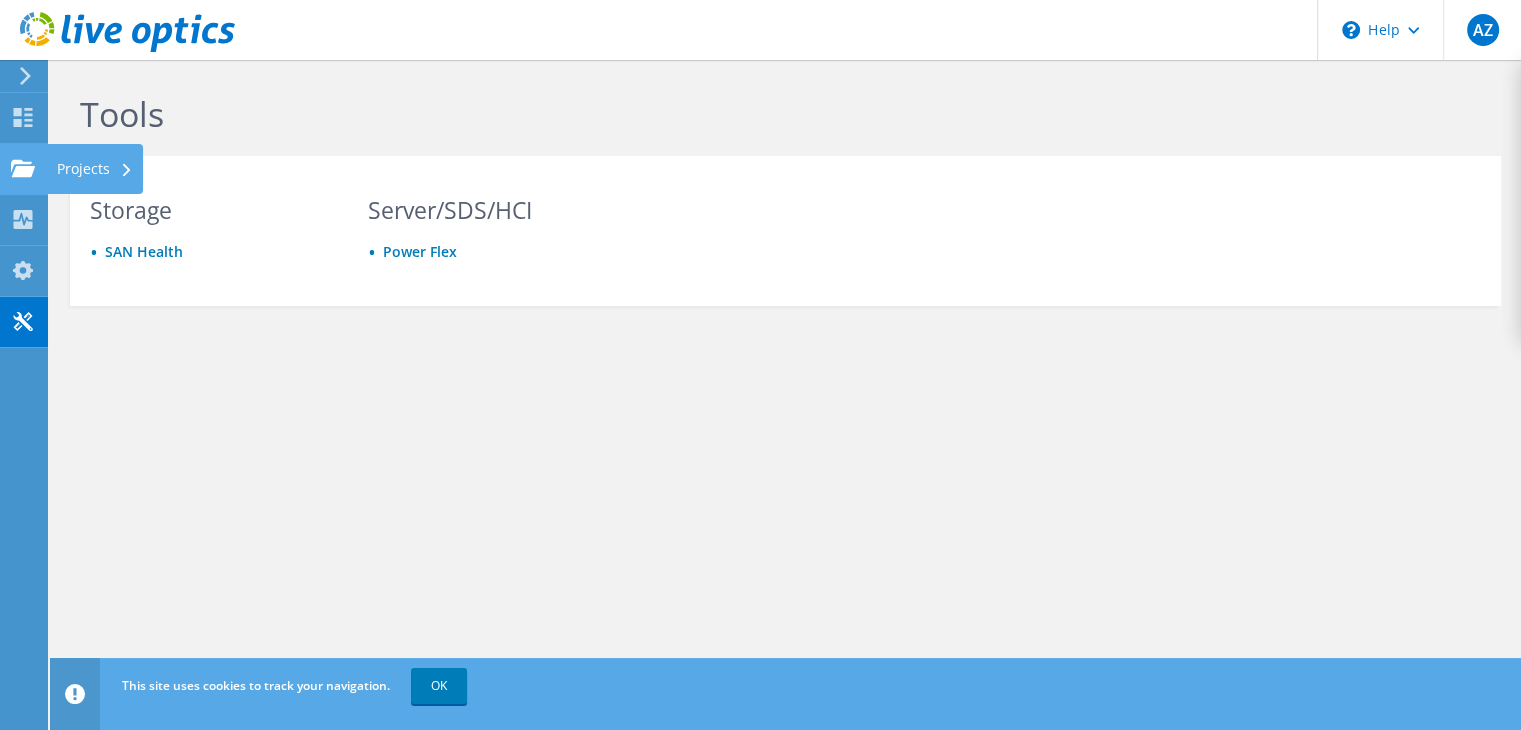 click 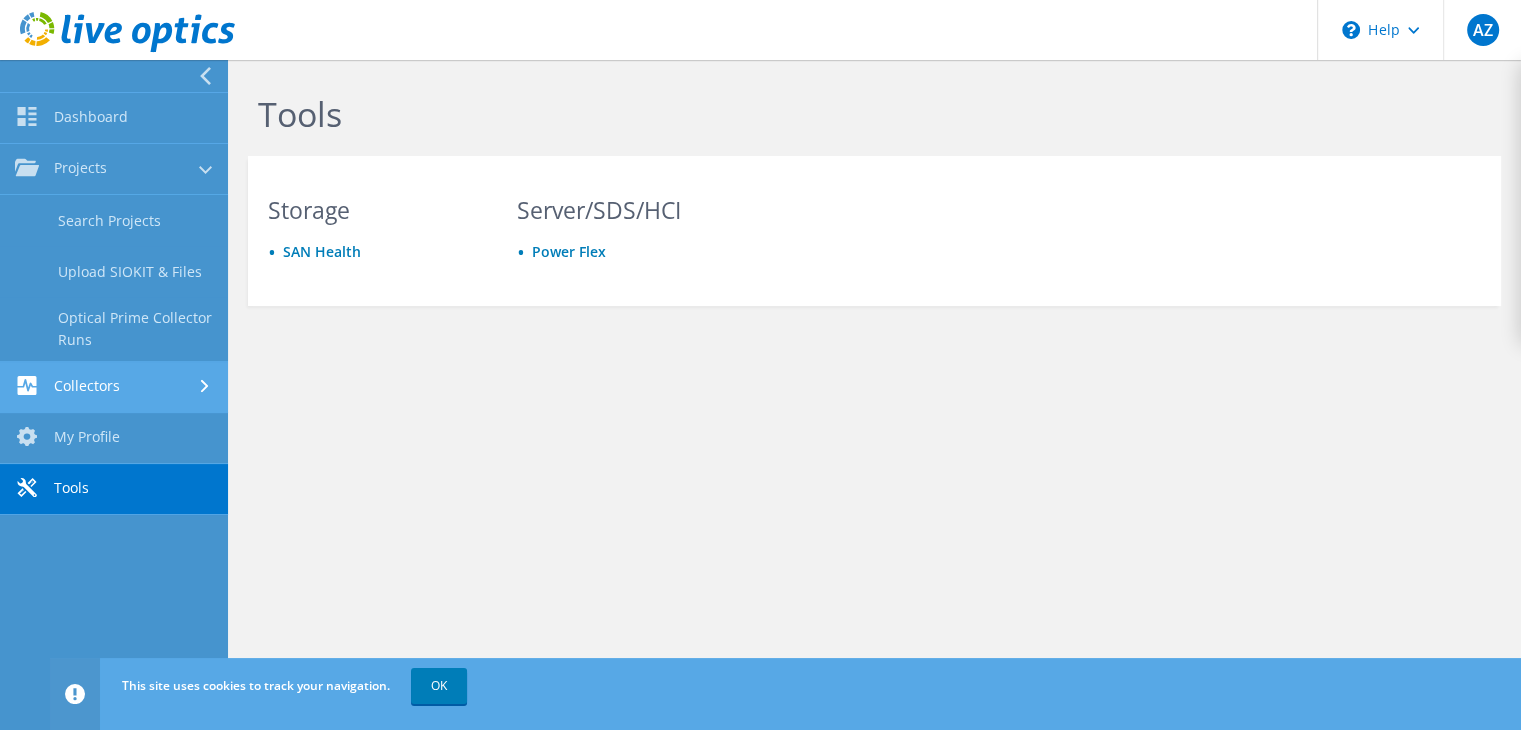 click on "Collectors" at bounding box center (114, 387) 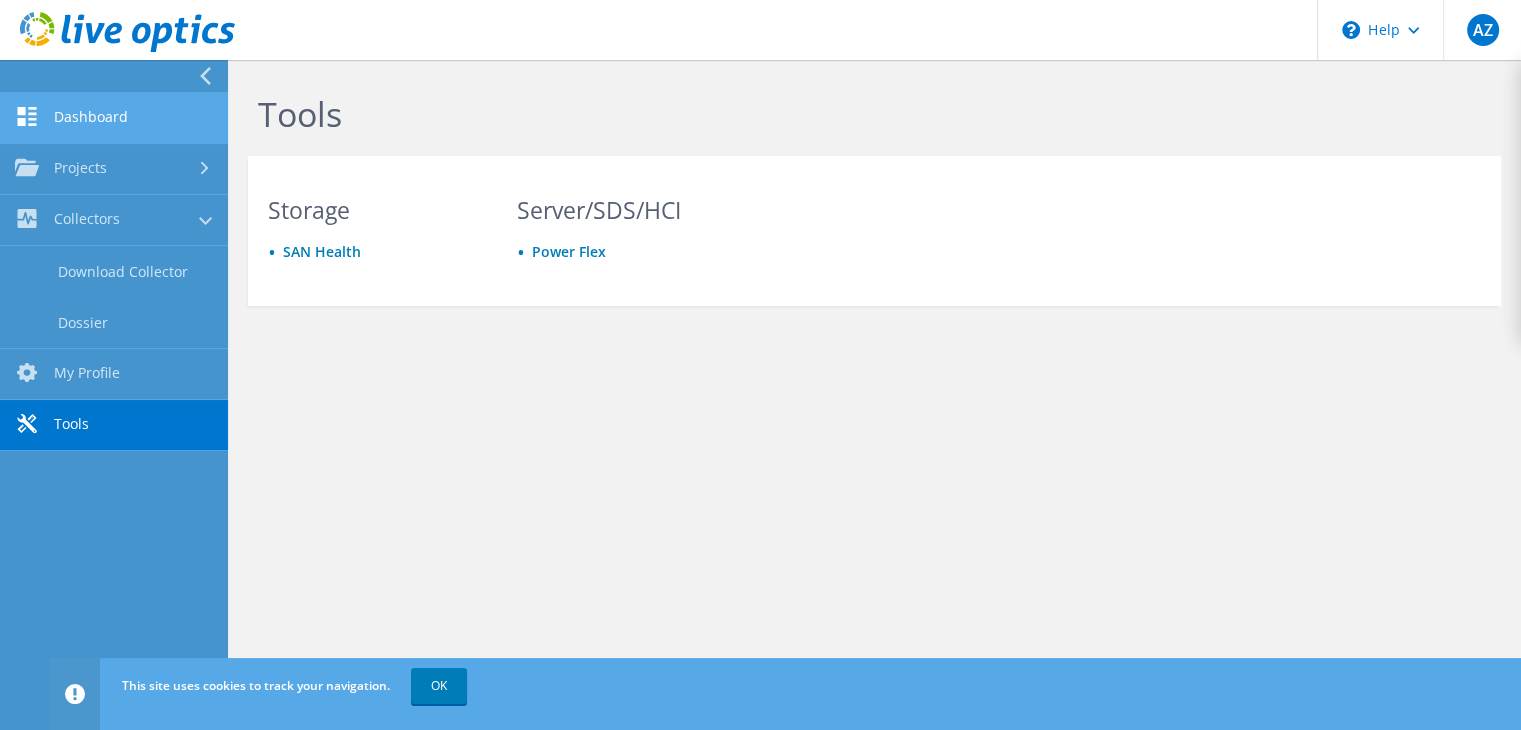 click on "Dashboard" at bounding box center (114, 118) 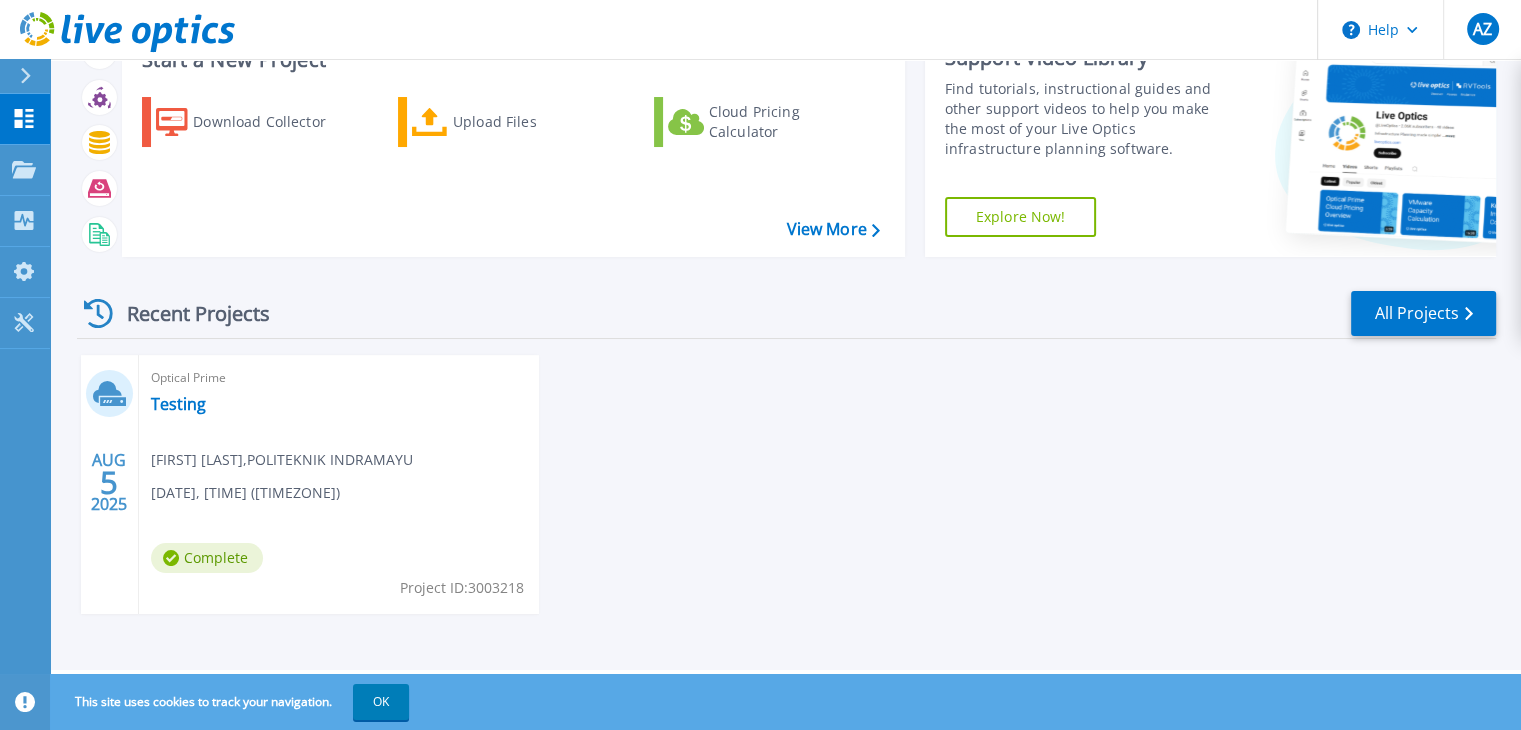 scroll, scrollTop: 0, scrollLeft: 0, axis: both 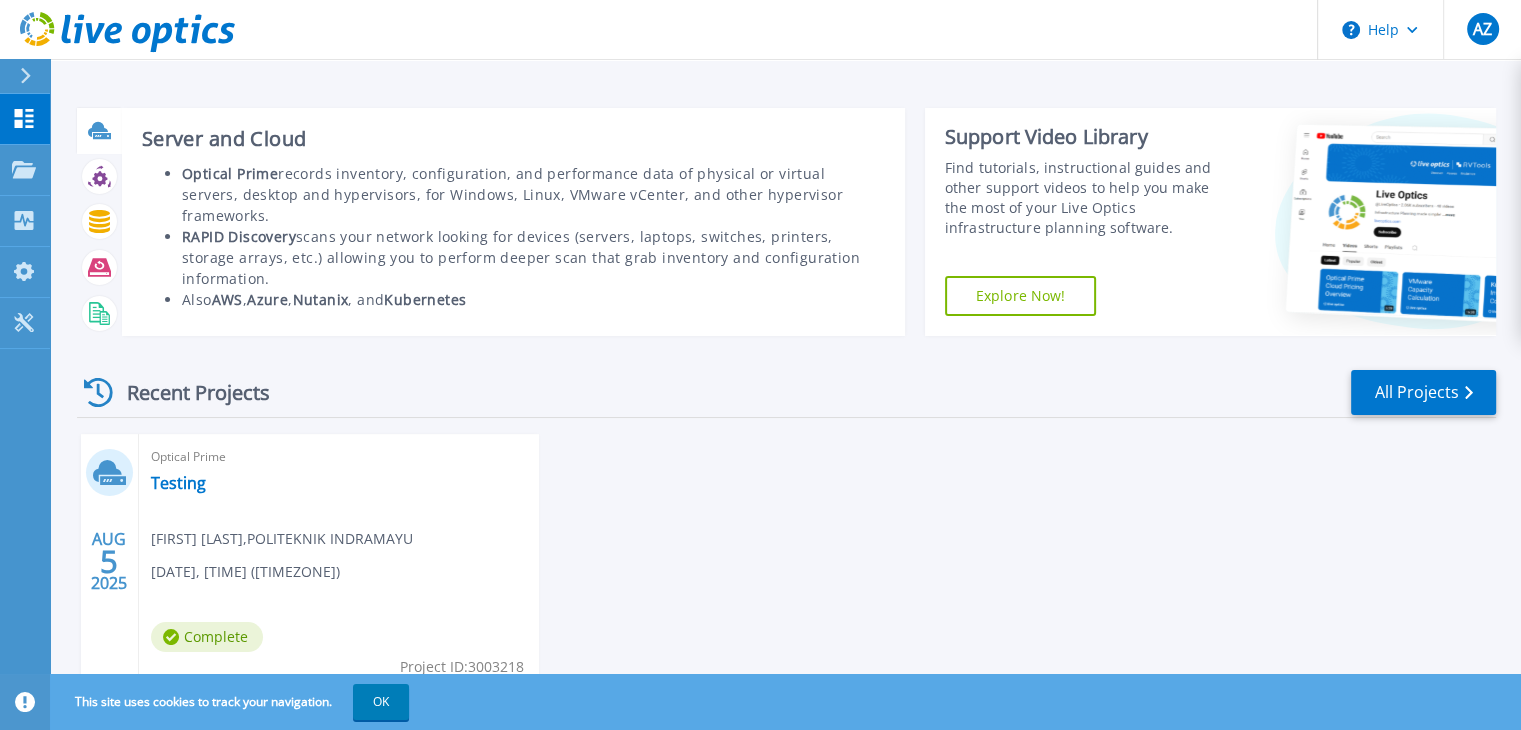 click 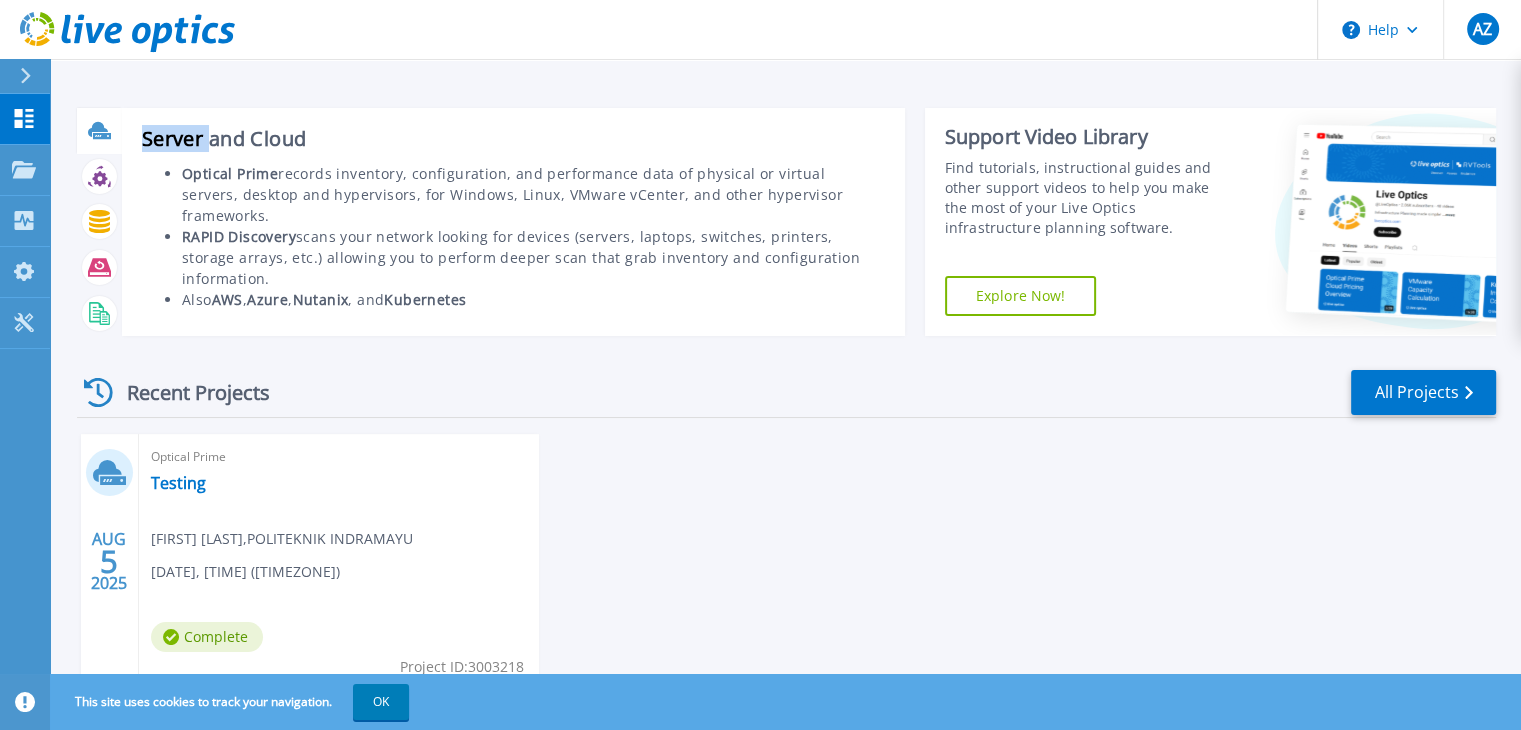 click 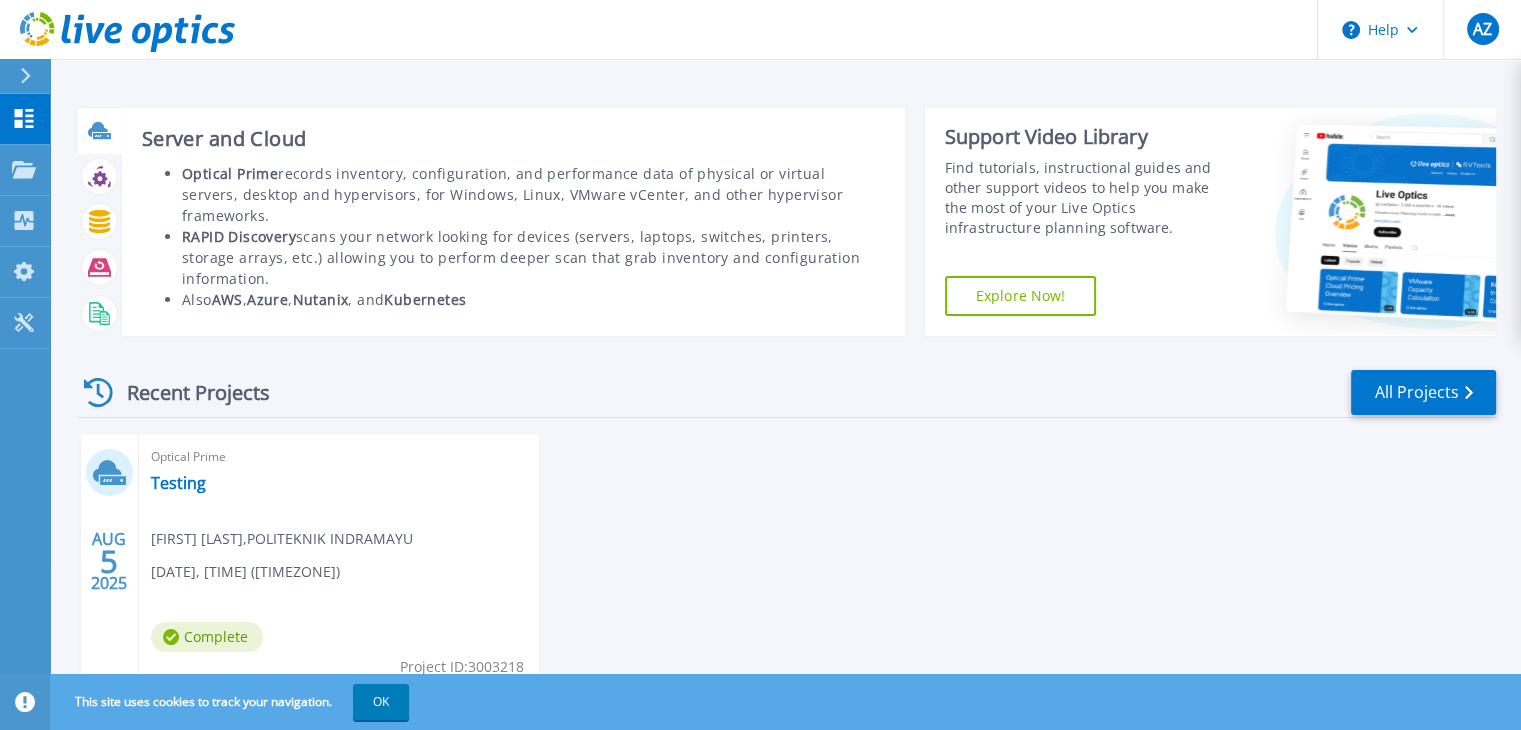 click 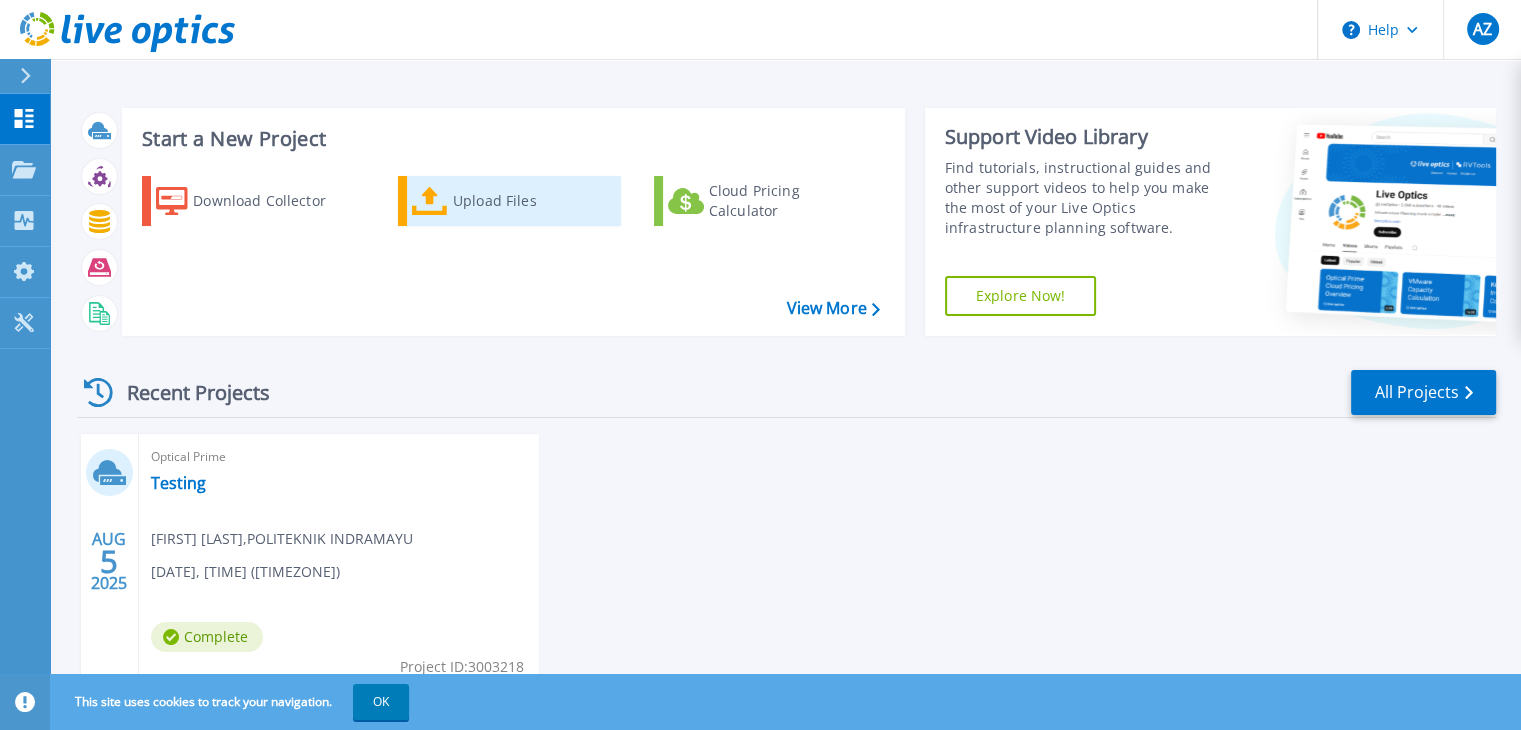click on "Upload Files" at bounding box center [533, 201] 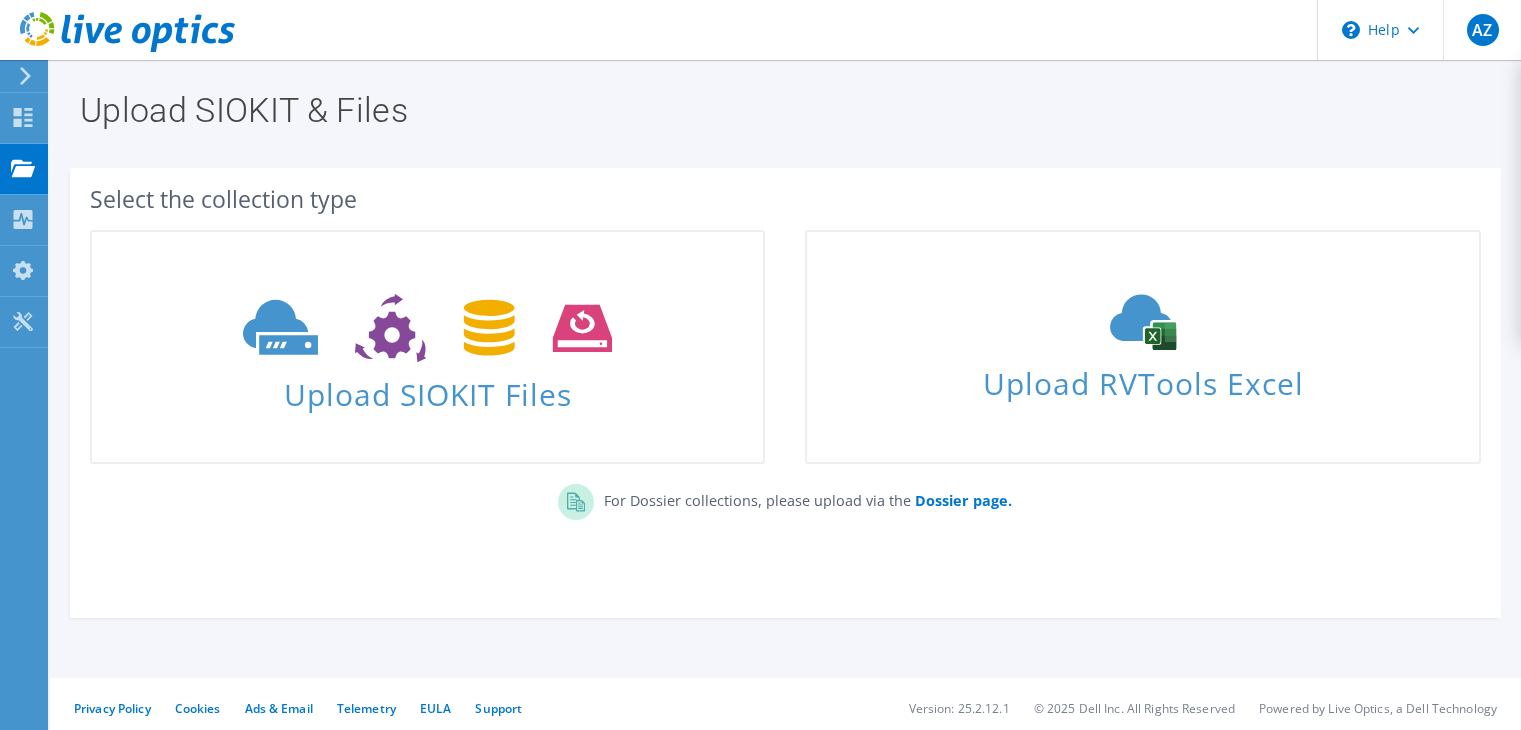 scroll, scrollTop: 0, scrollLeft: 0, axis: both 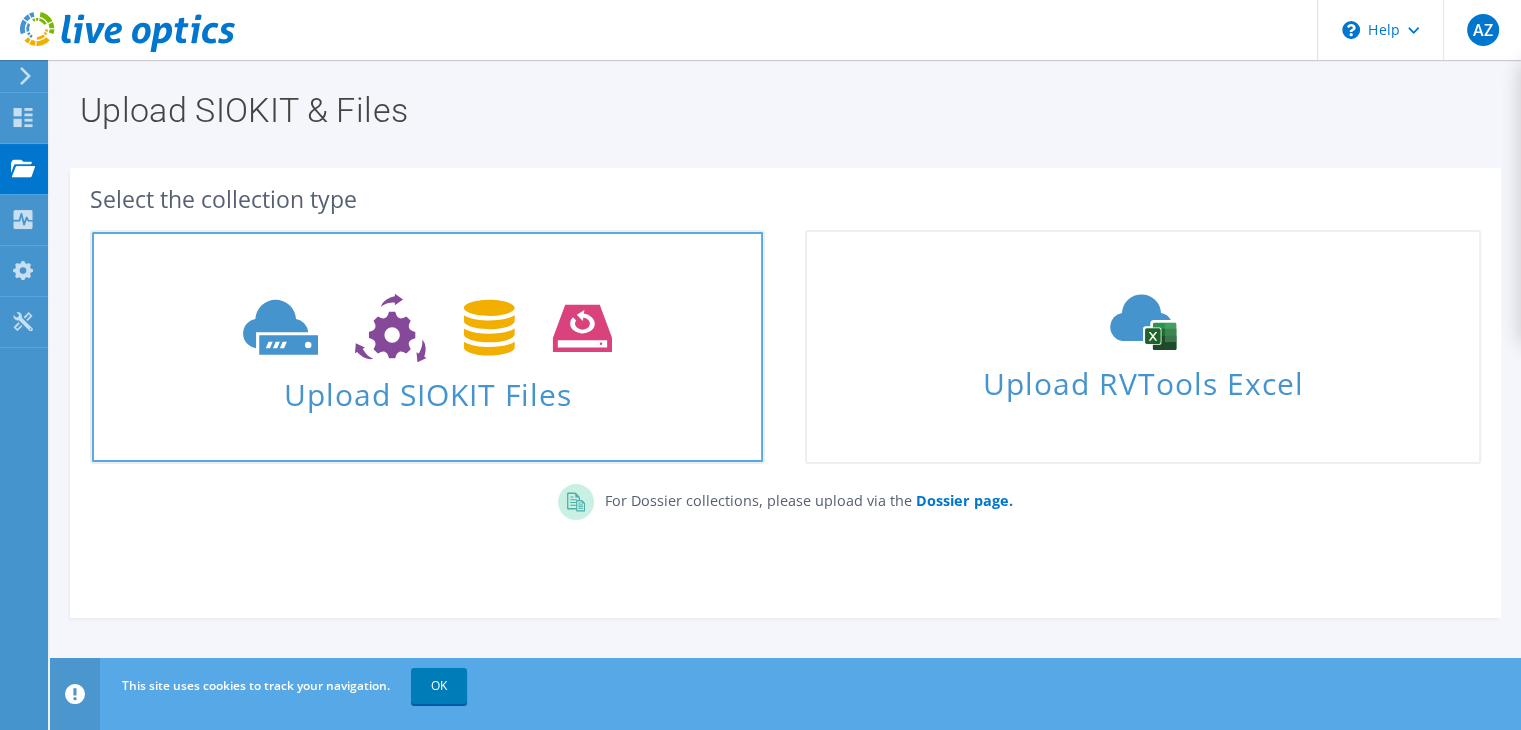 click 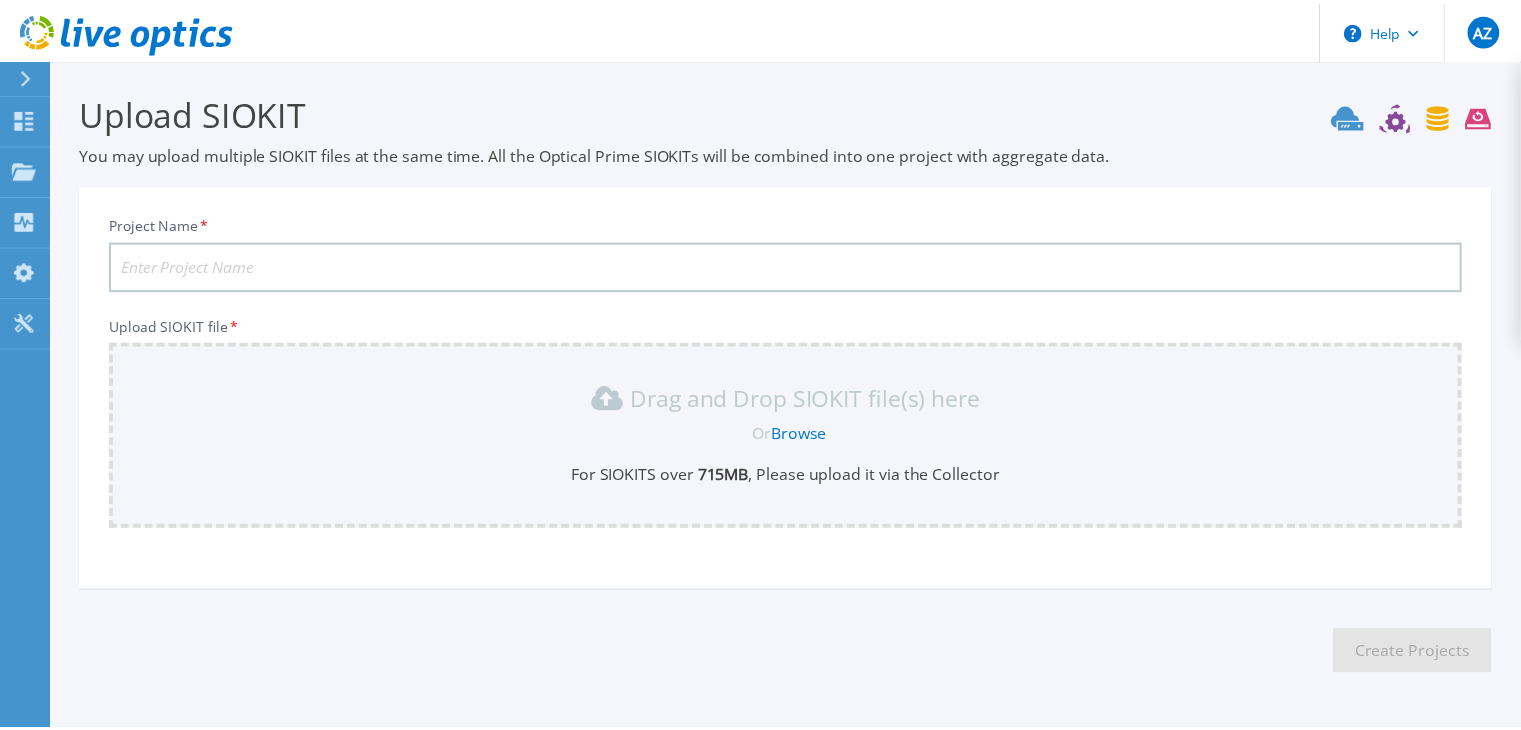 scroll, scrollTop: 65, scrollLeft: 0, axis: vertical 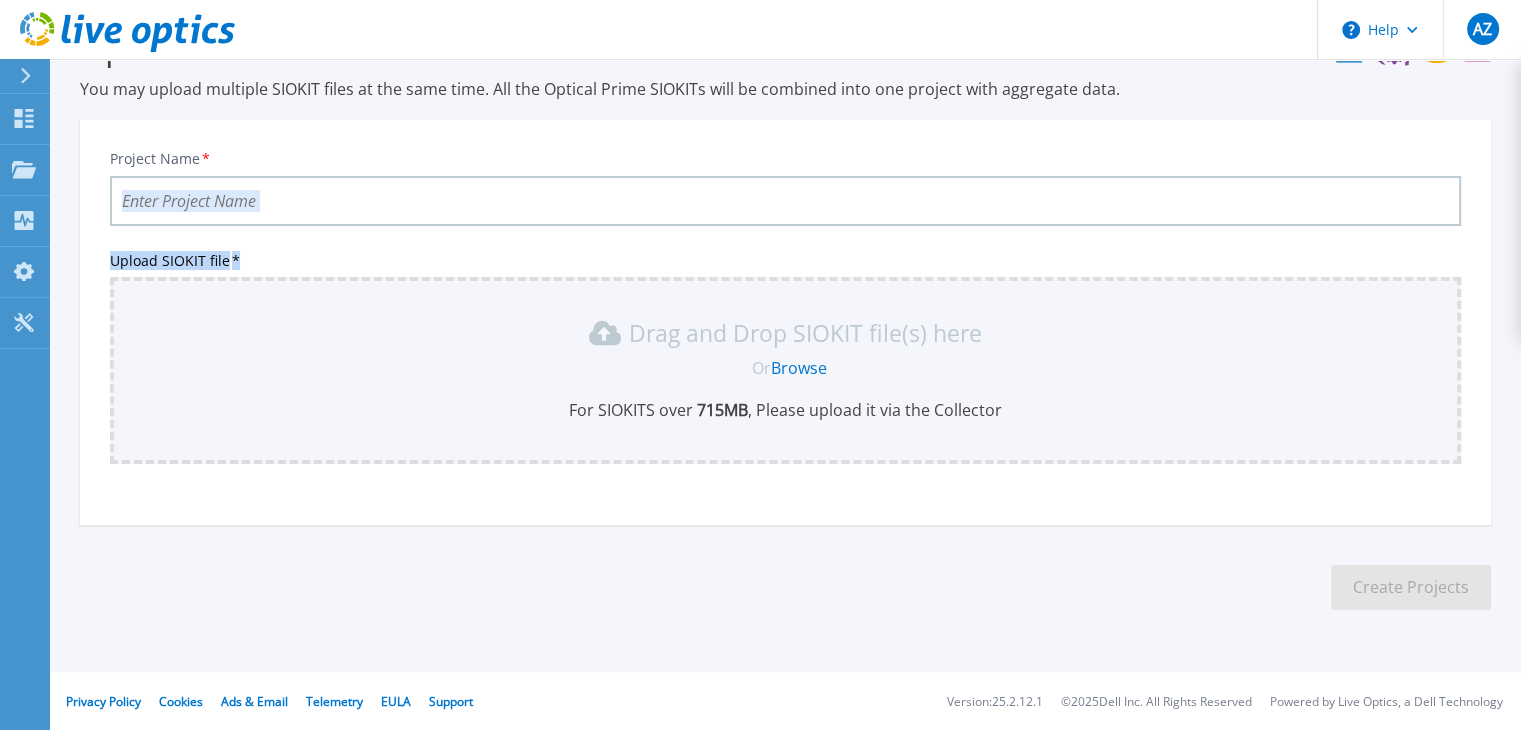 drag, startPoint x: 515, startPoint y: 195, endPoint x: 313, endPoint y: 214, distance: 202.8916 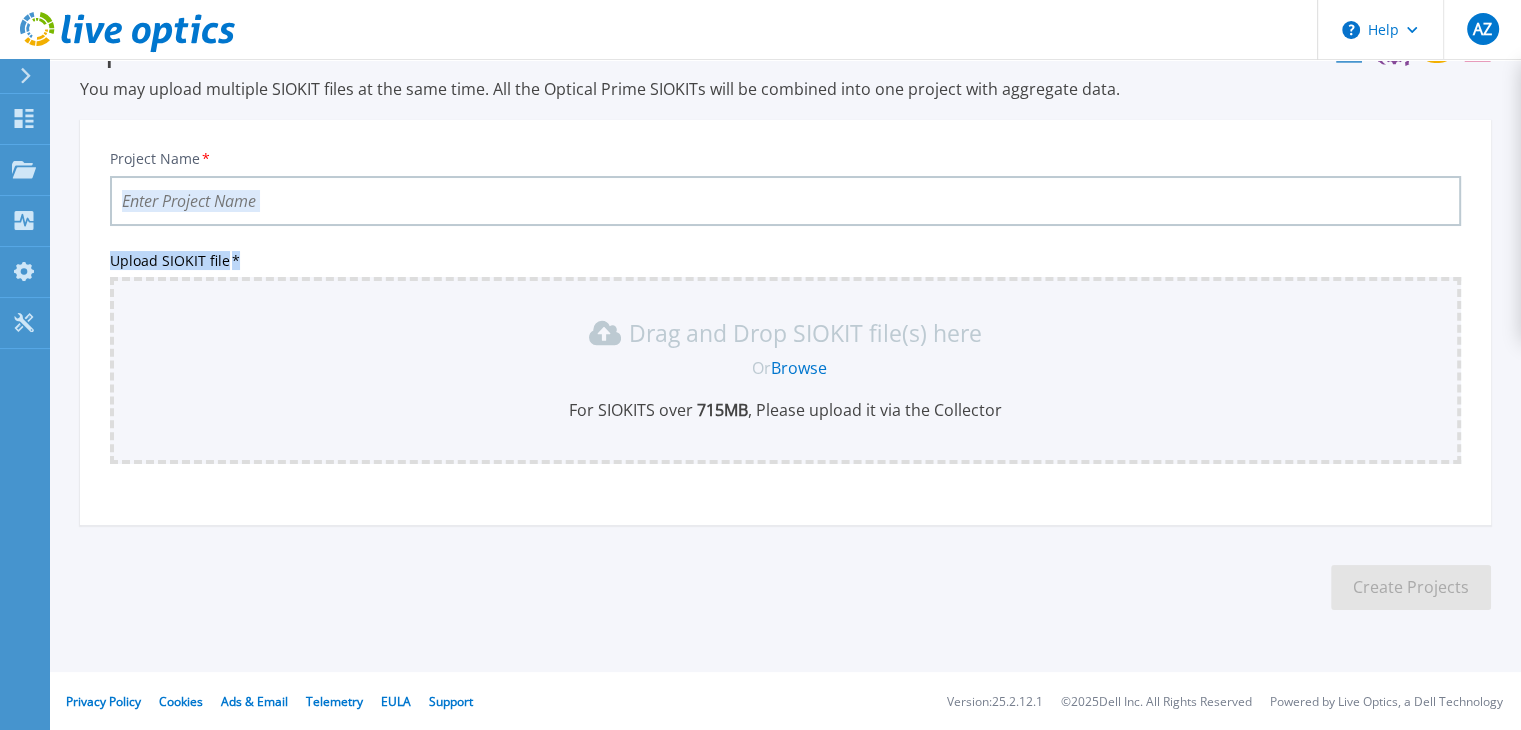 click on "Project Name * Upload SIOKIT file * Drag and Drop SIOKIT file(s) here    Or  Browse For SIOKITS over   715  MB , Please upload it via the Collector" at bounding box center [785, 329] 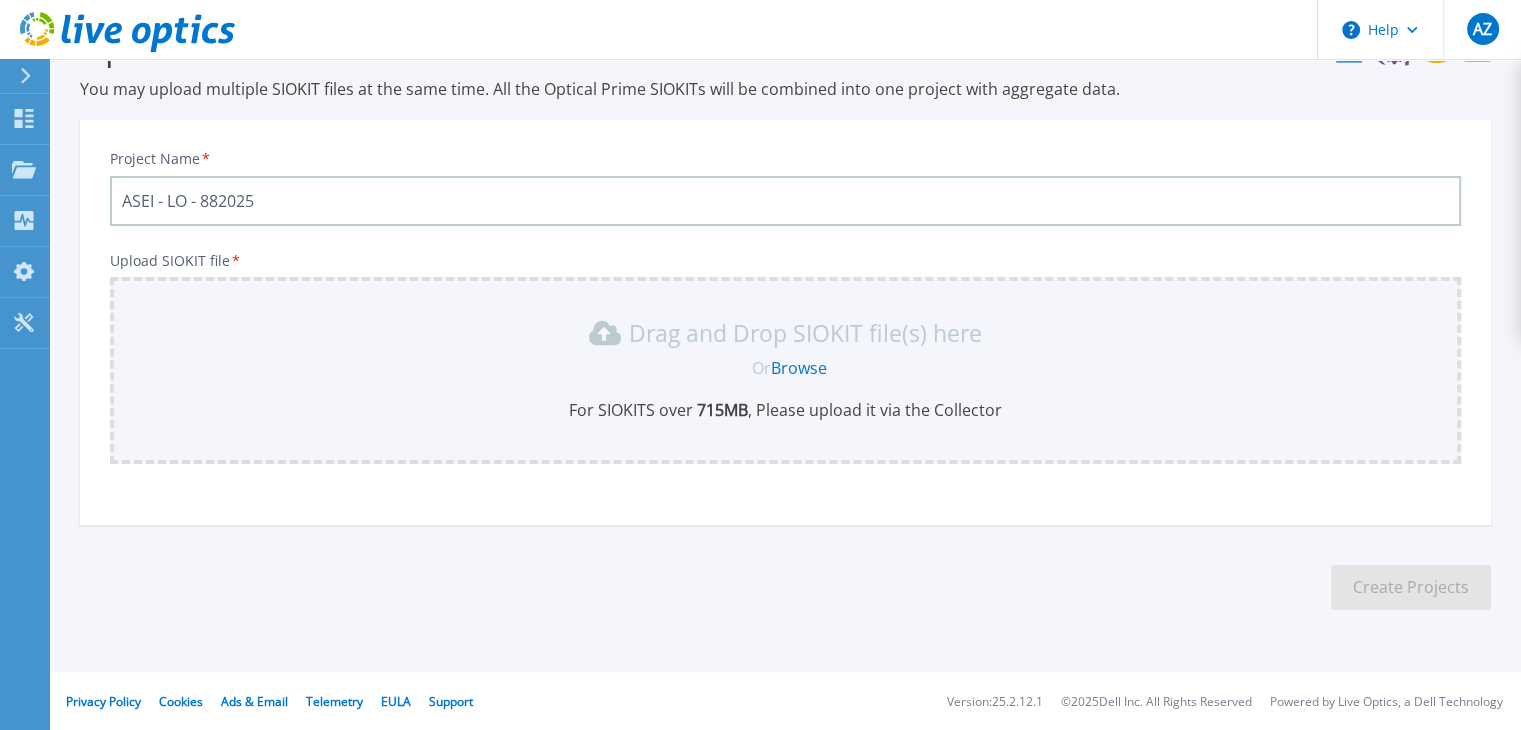 type on "ASEI - LO - [DATE]" 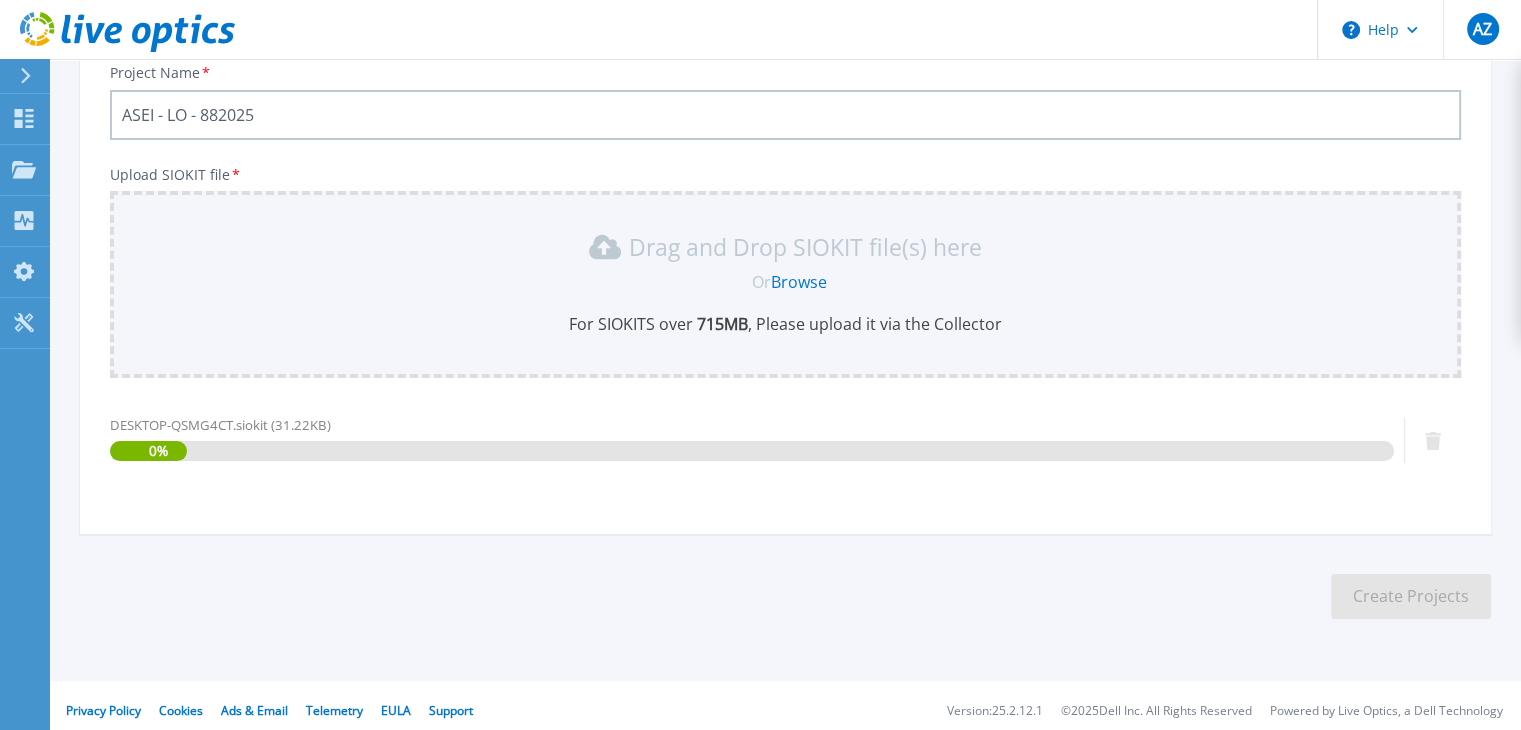 scroll, scrollTop: 160, scrollLeft: 0, axis: vertical 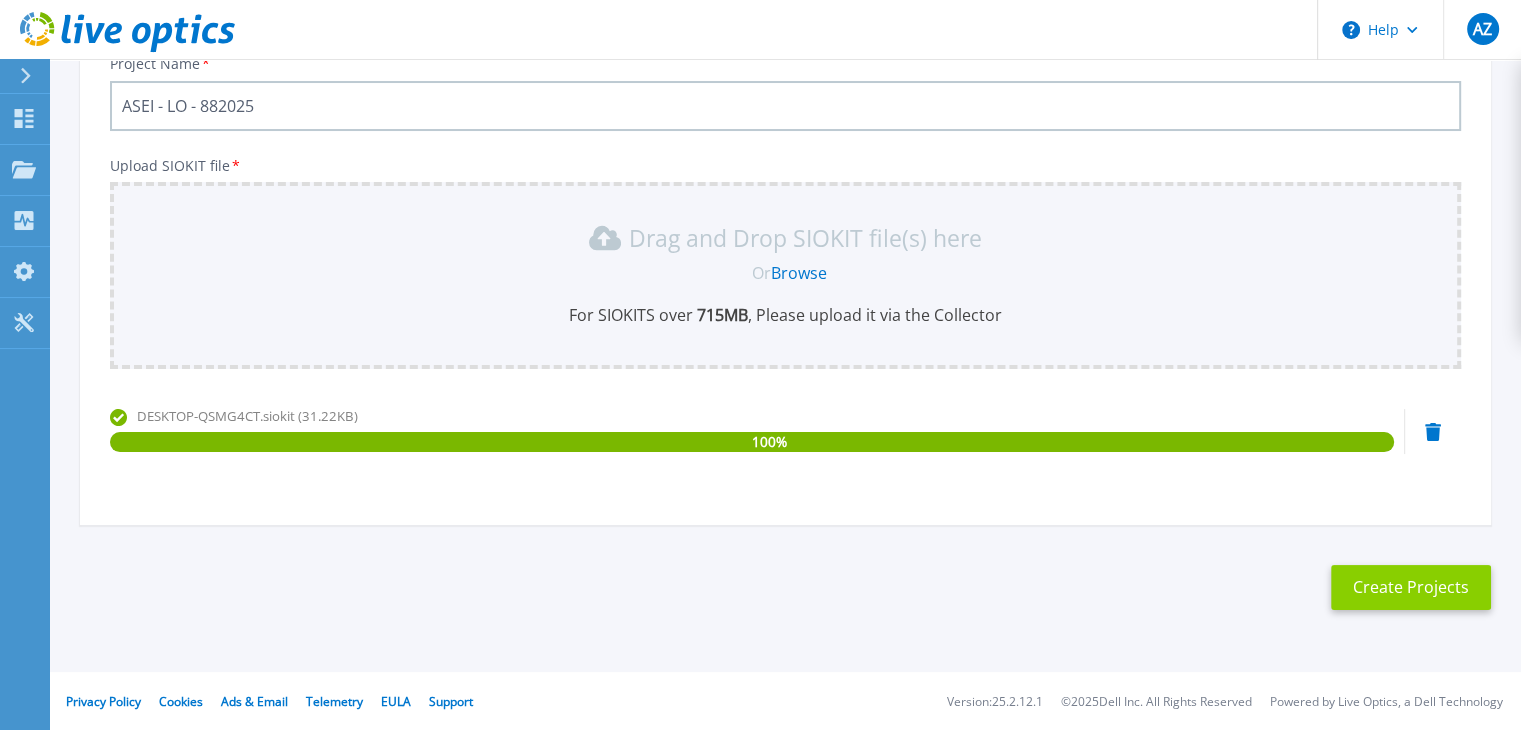 click on "Create Projects" at bounding box center [1411, 587] 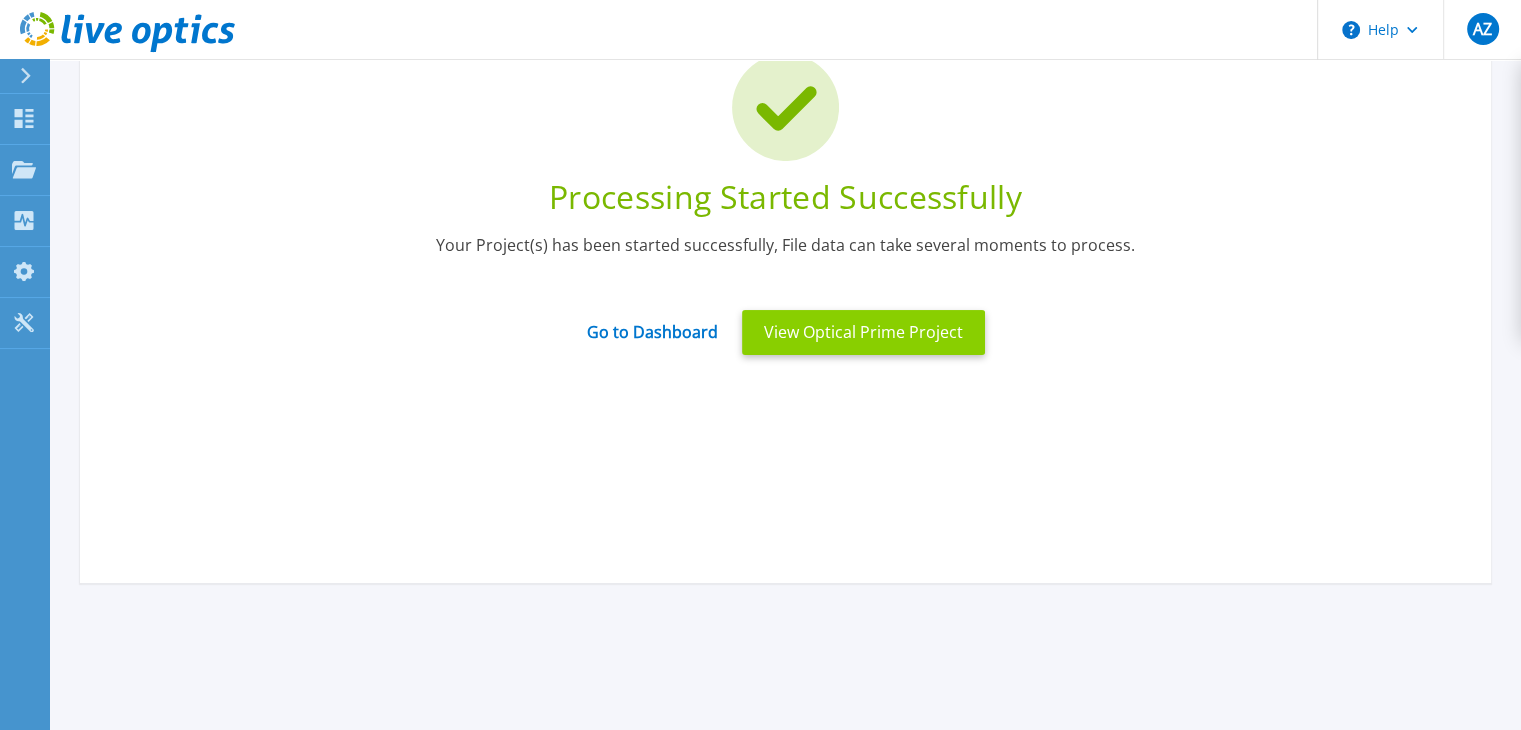 click on "View Optical Prime Project" at bounding box center [863, 332] 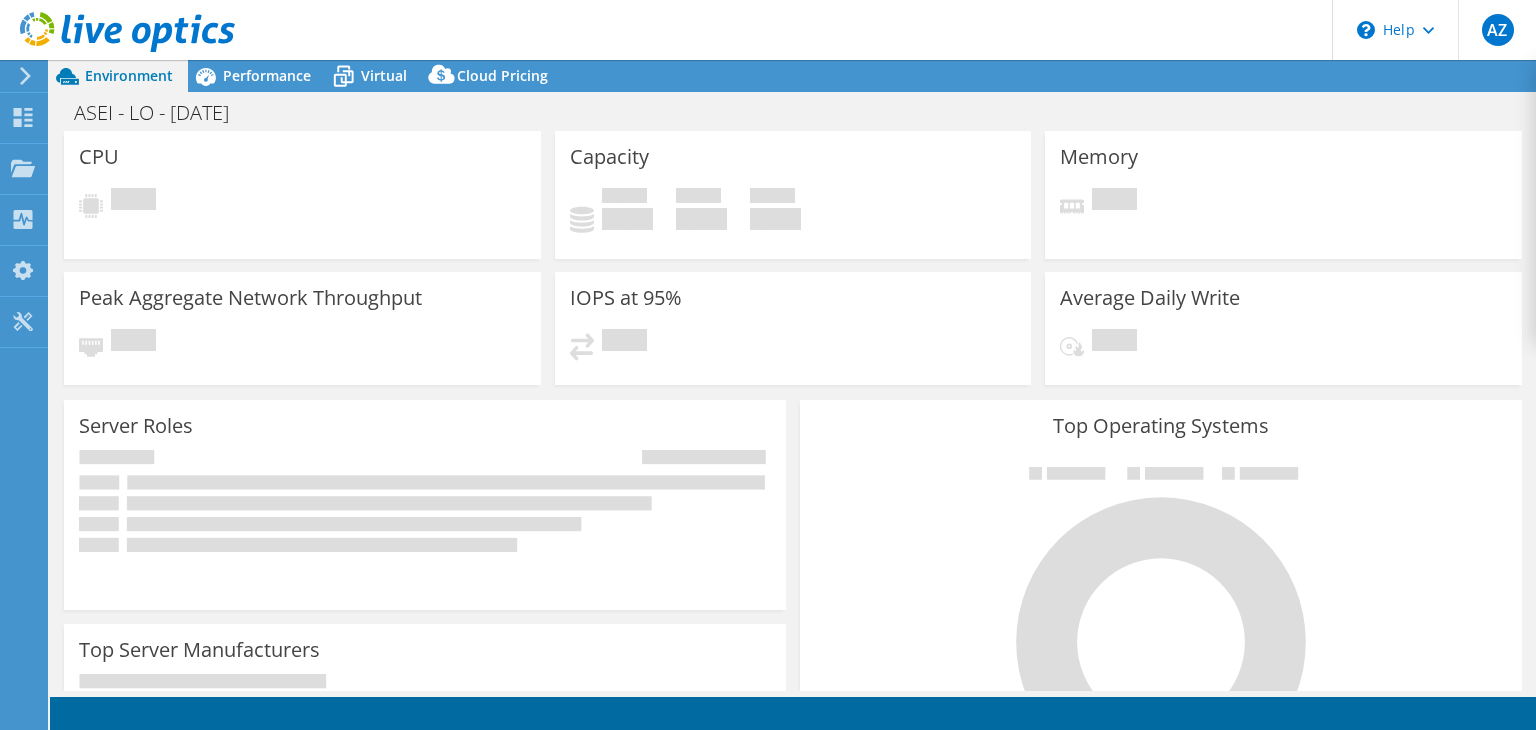 scroll, scrollTop: 0, scrollLeft: 0, axis: both 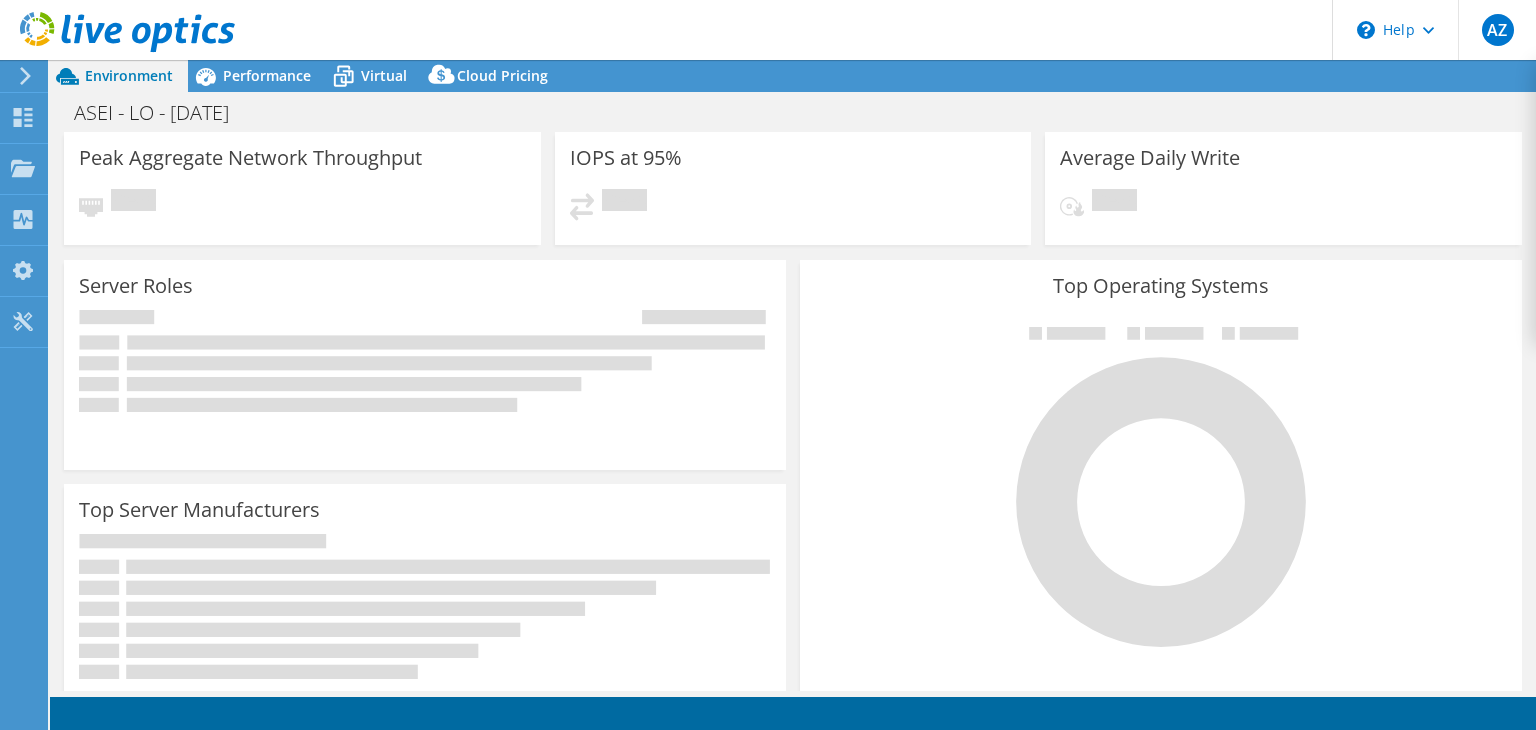 select on "USD" 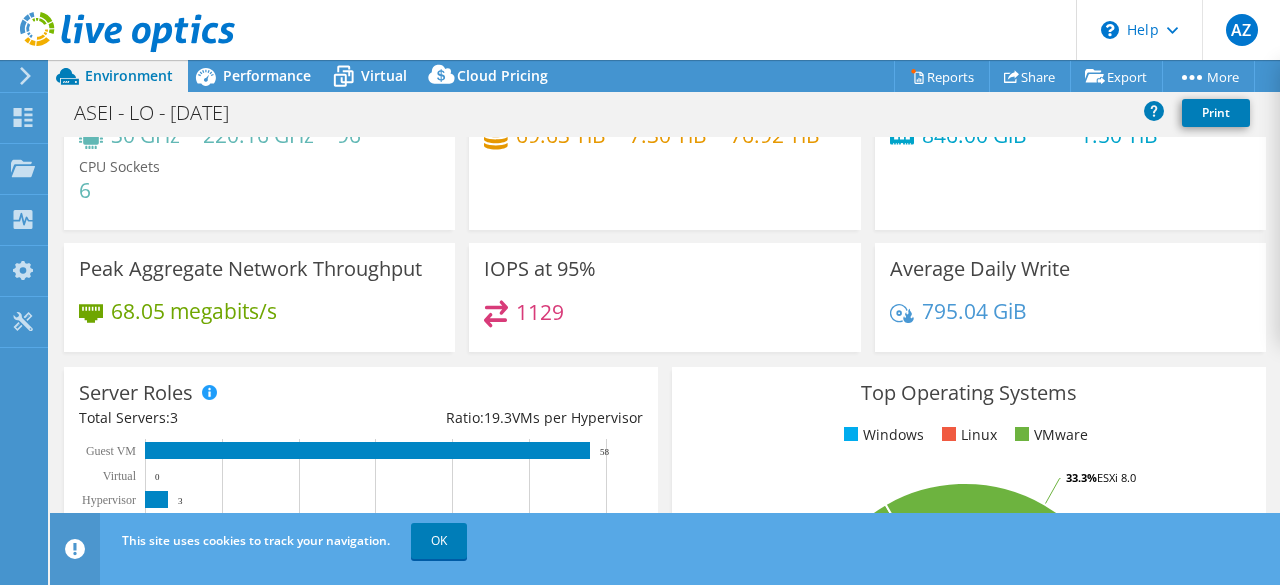scroll, scrollTop: 108, scrollLeft: 0, axis: vertical 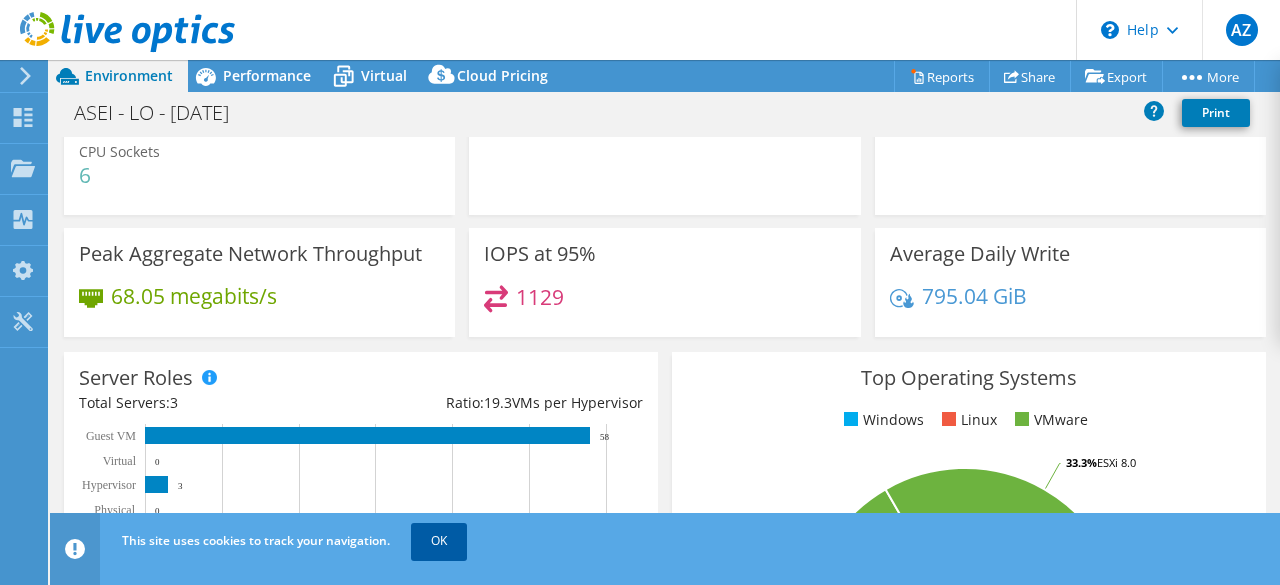 click on "OK" at bounding box center (439, 541) 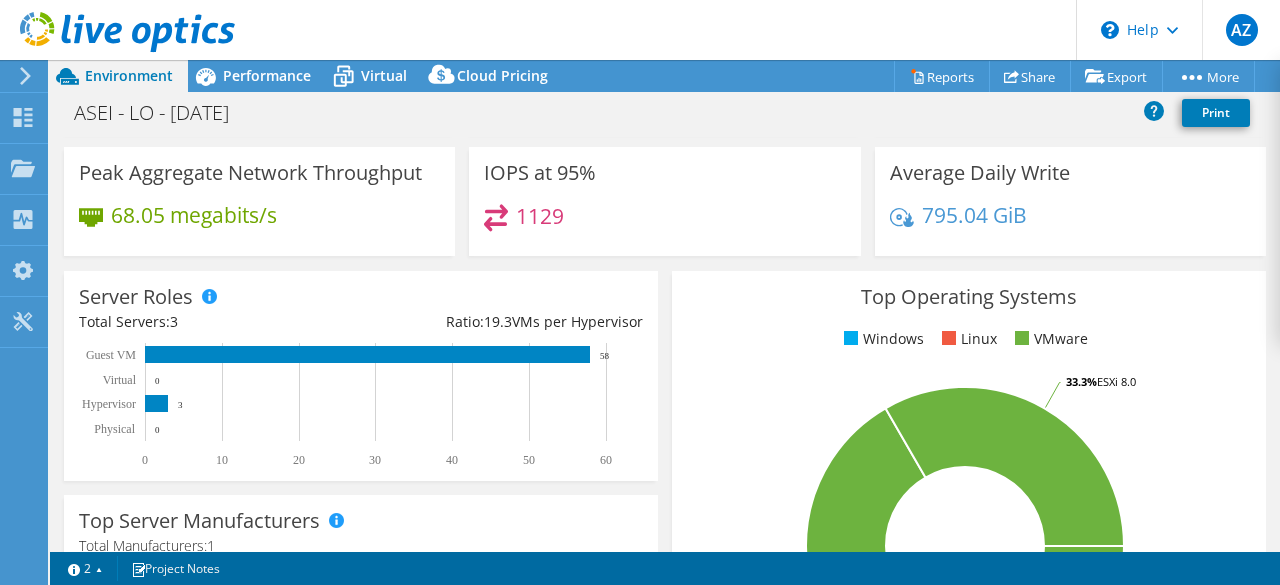 scroll, scrollTop: 0, scrollLeft: 0, axis: both 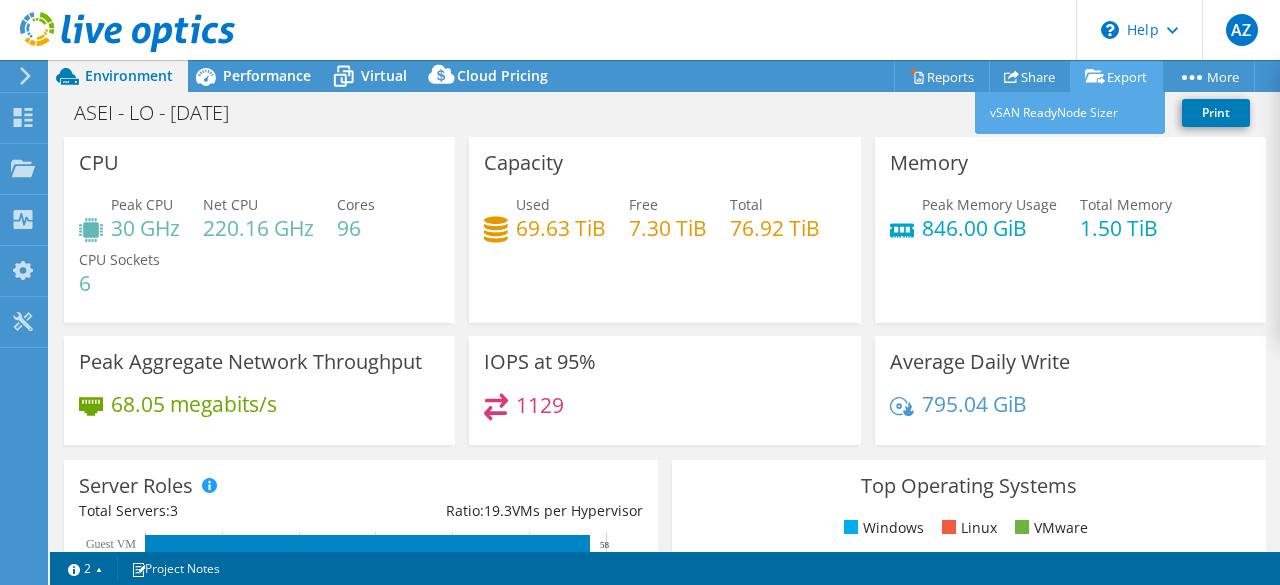 click on "Export" at bounding box center (1116, 76) 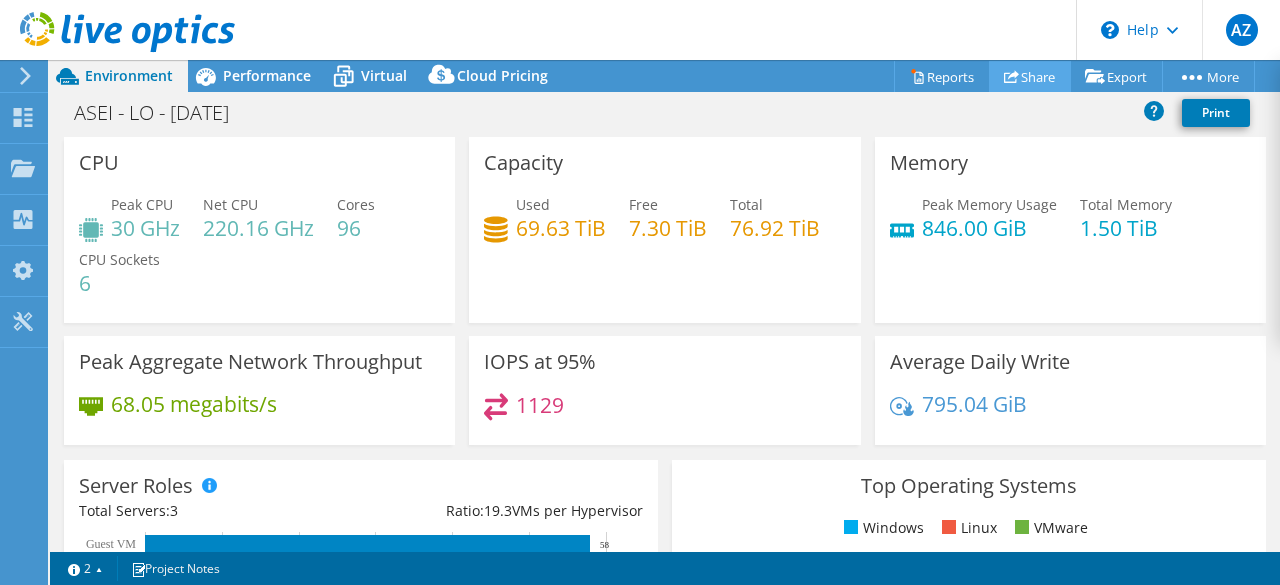 click on "Share" at bounding box center [1030, 76] 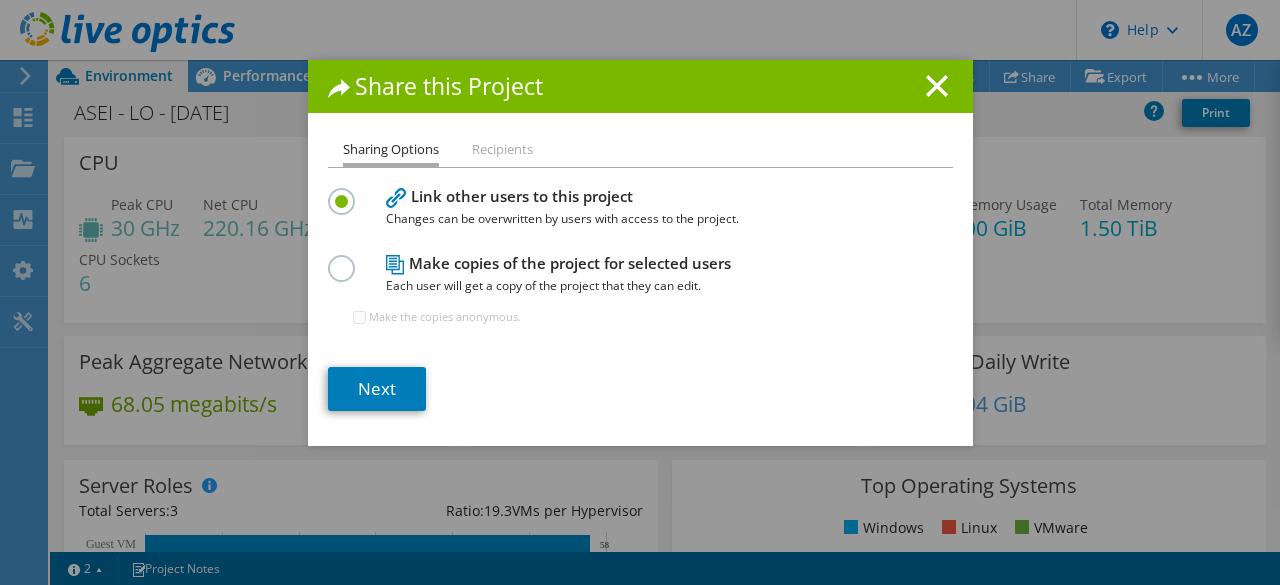 click on "Recipients" at bounding box center (502, 150) 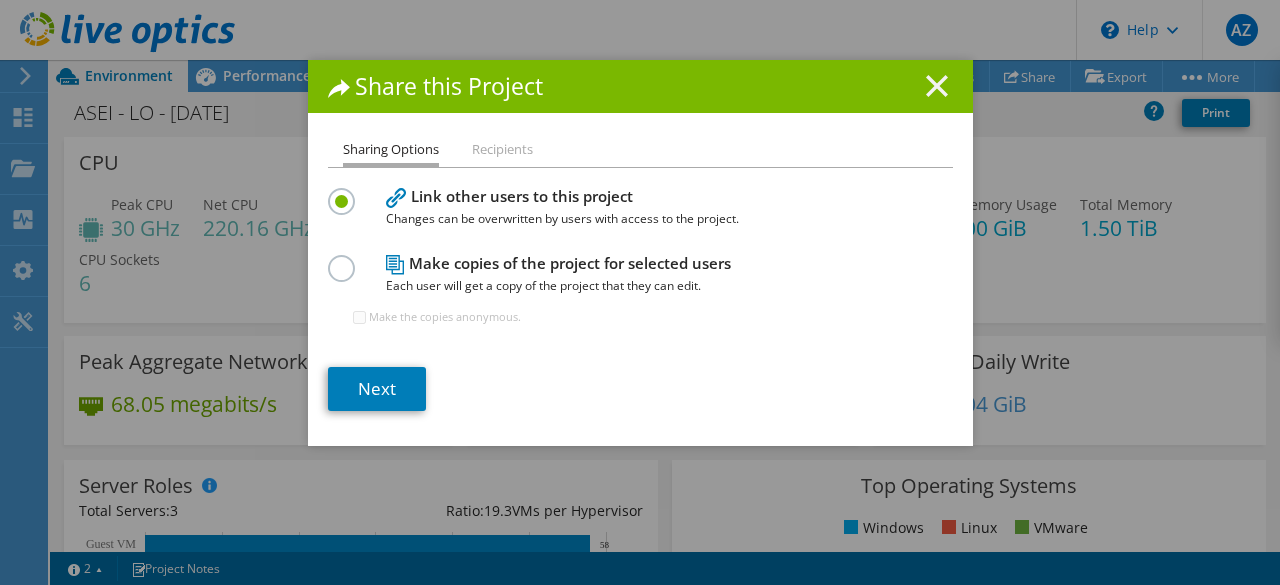 click 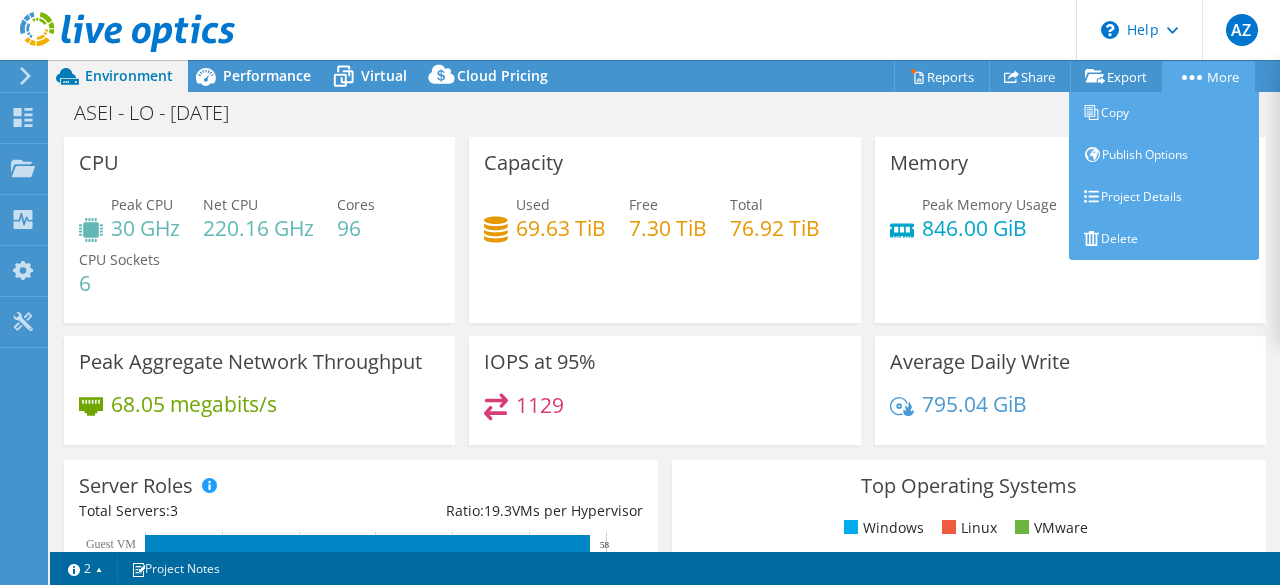 click on "More" at bounding box center [1208, 76] 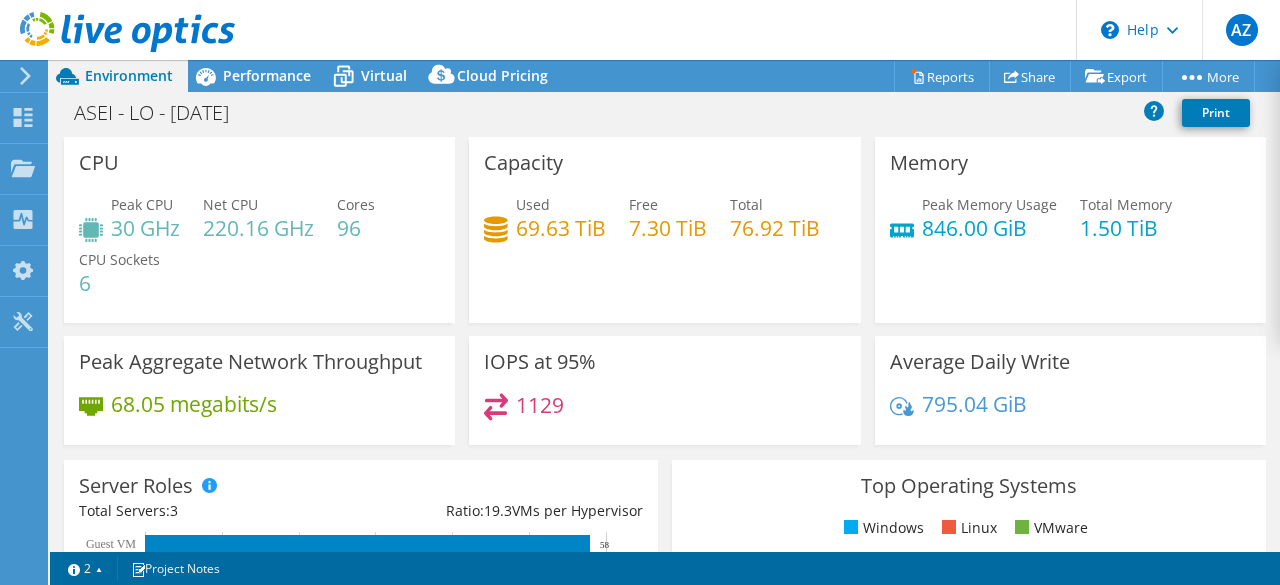 click on "Print" at bounding box center [1199, 115] 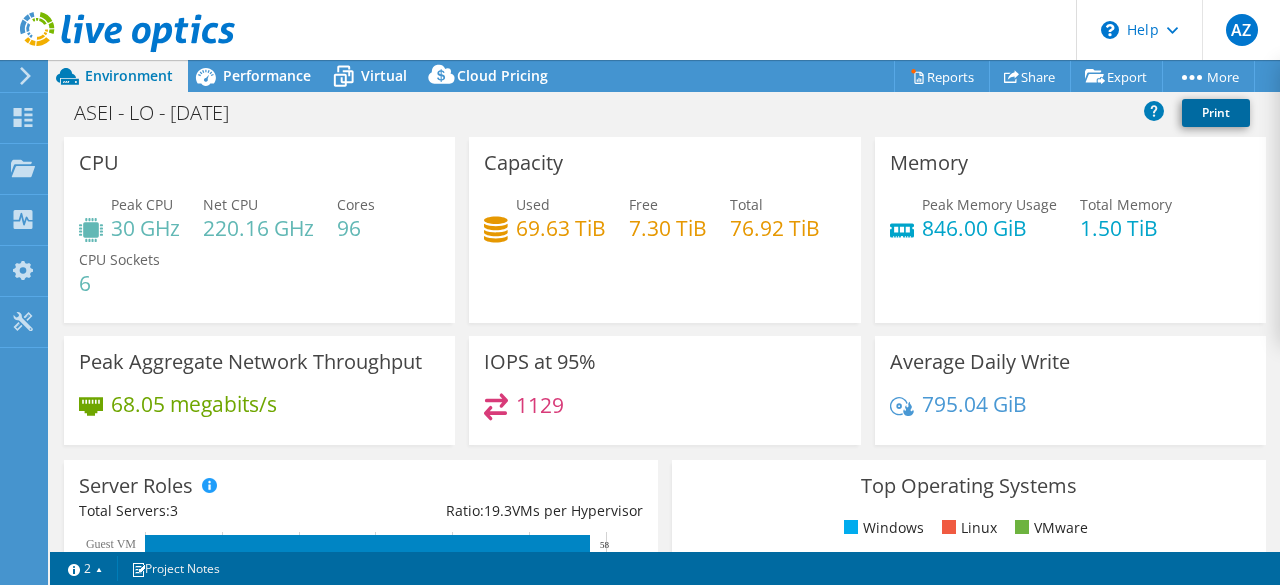 click on "Print" at bounding box center [1216, 113] 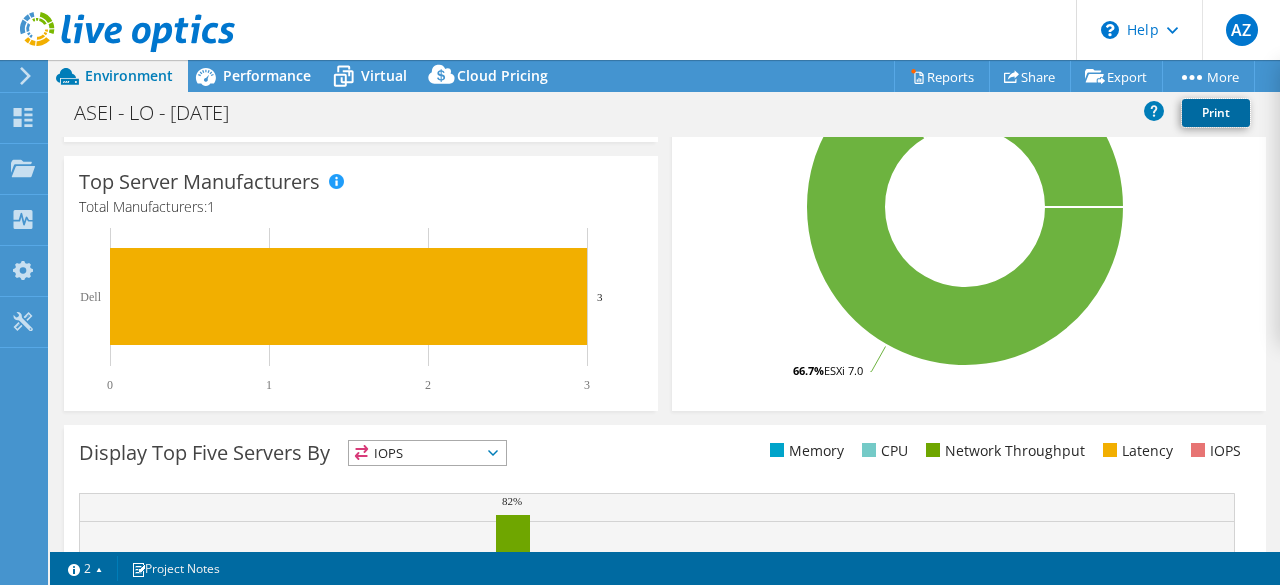 scroll, scrollTop: 538, scrollLeft: 0, axis: vertical 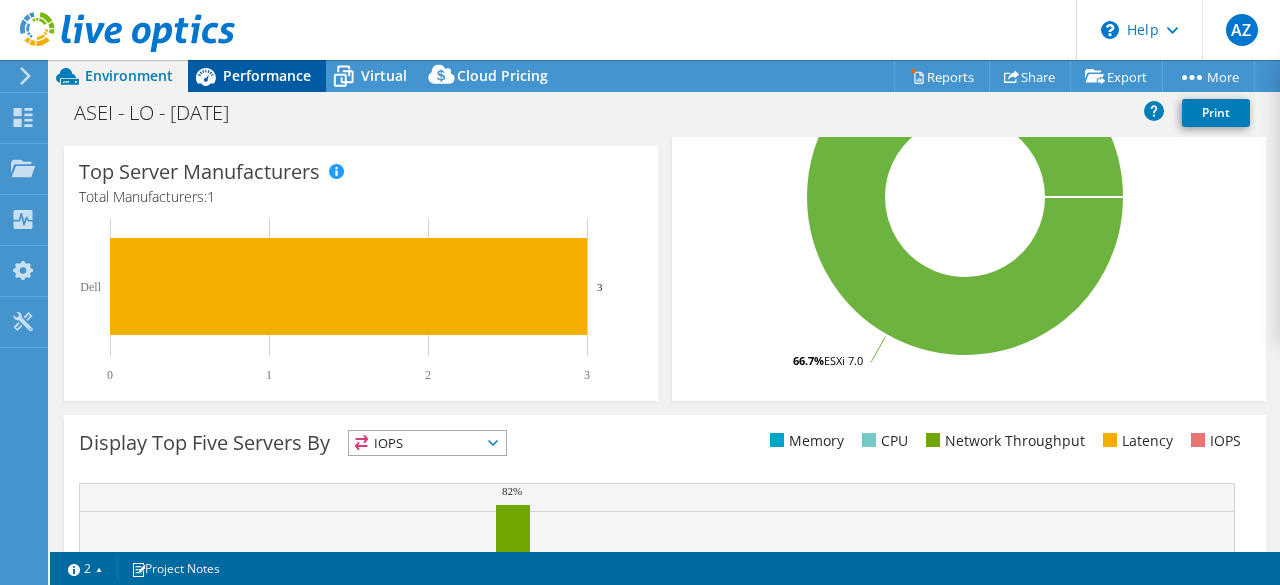 click on "Performance" at bounding box center [267, 75] 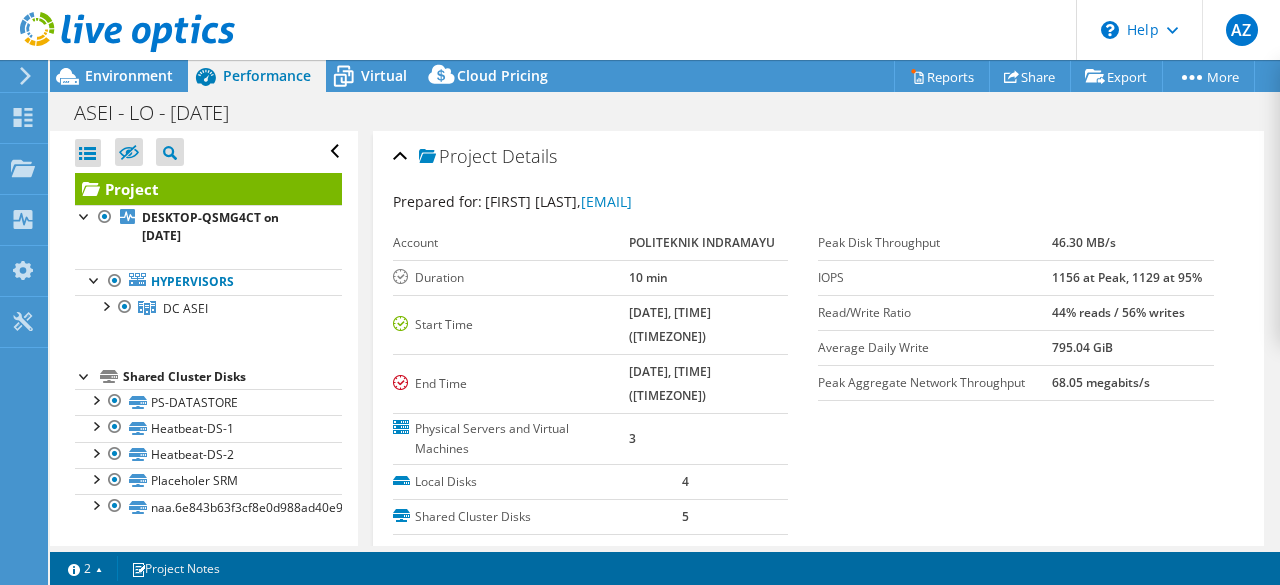 scroll, scrollTop: 0, scrollLeft: 0, axis: both 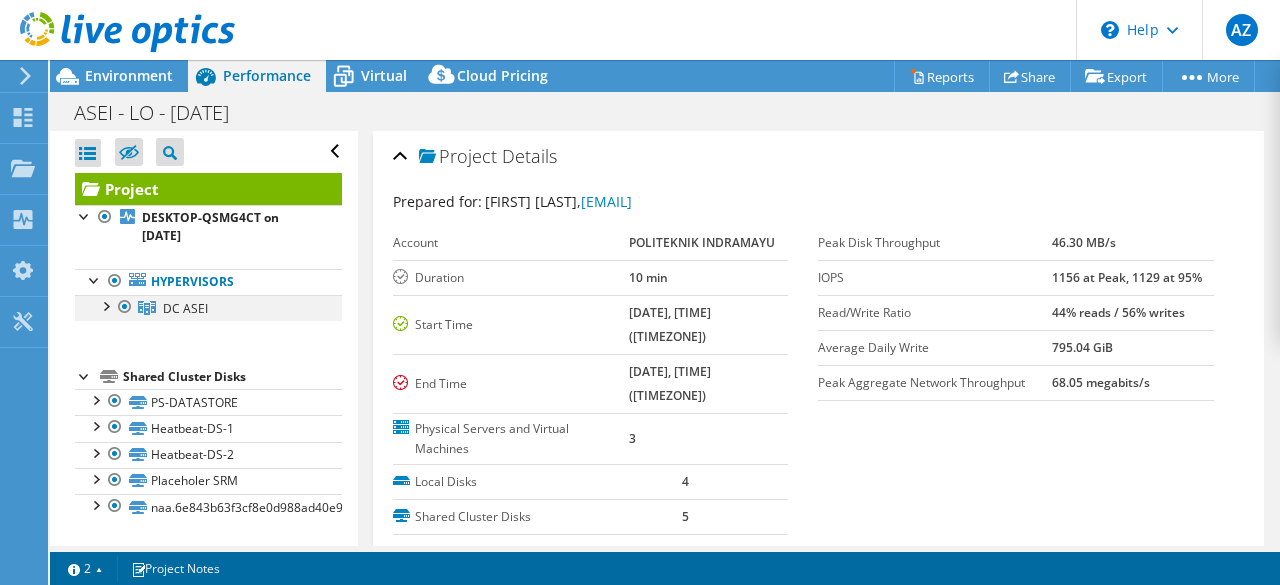 click at bounding box center [105, 305] 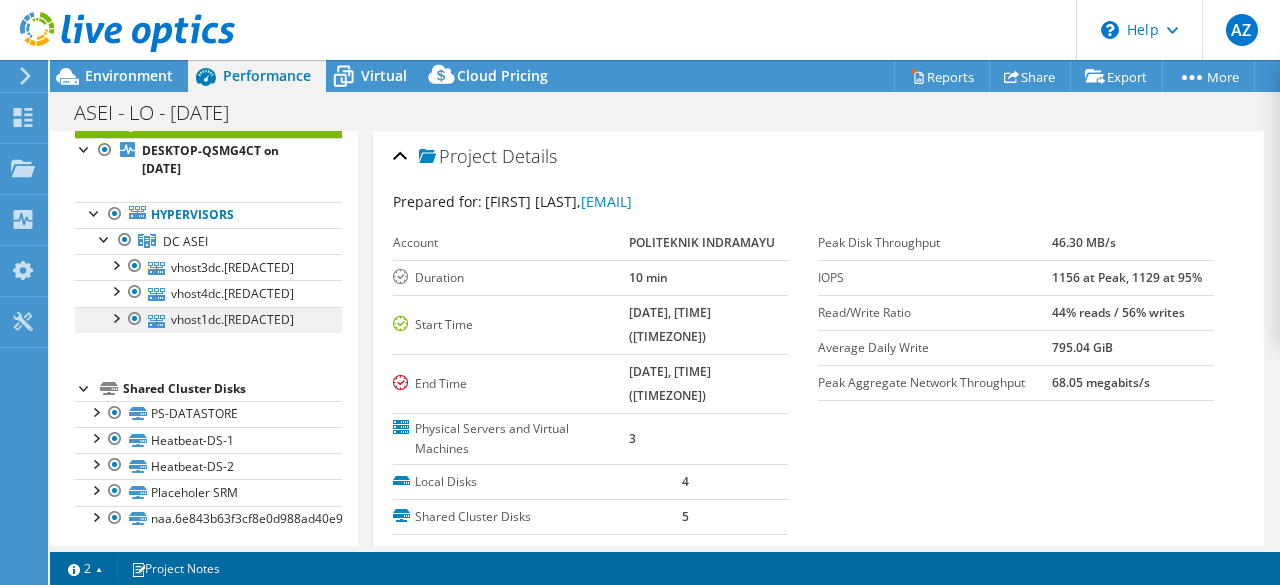 scroll, scrollTop: 68, scrollLeft: 0, axis: vertical 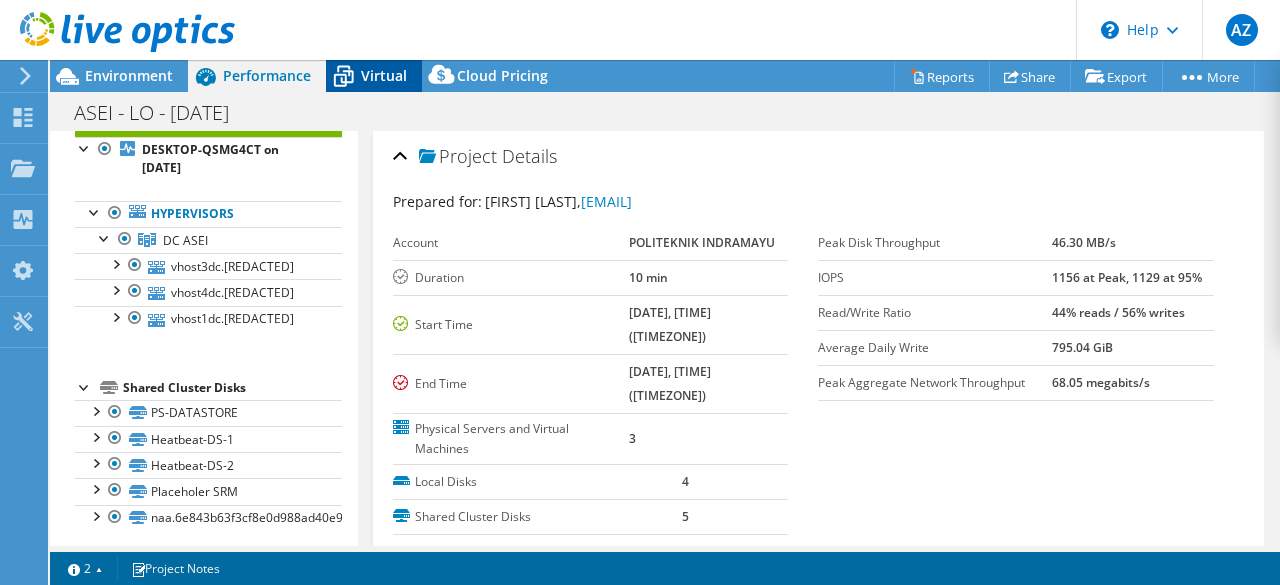 click on "Virtual" at bounding box center [384, 75] 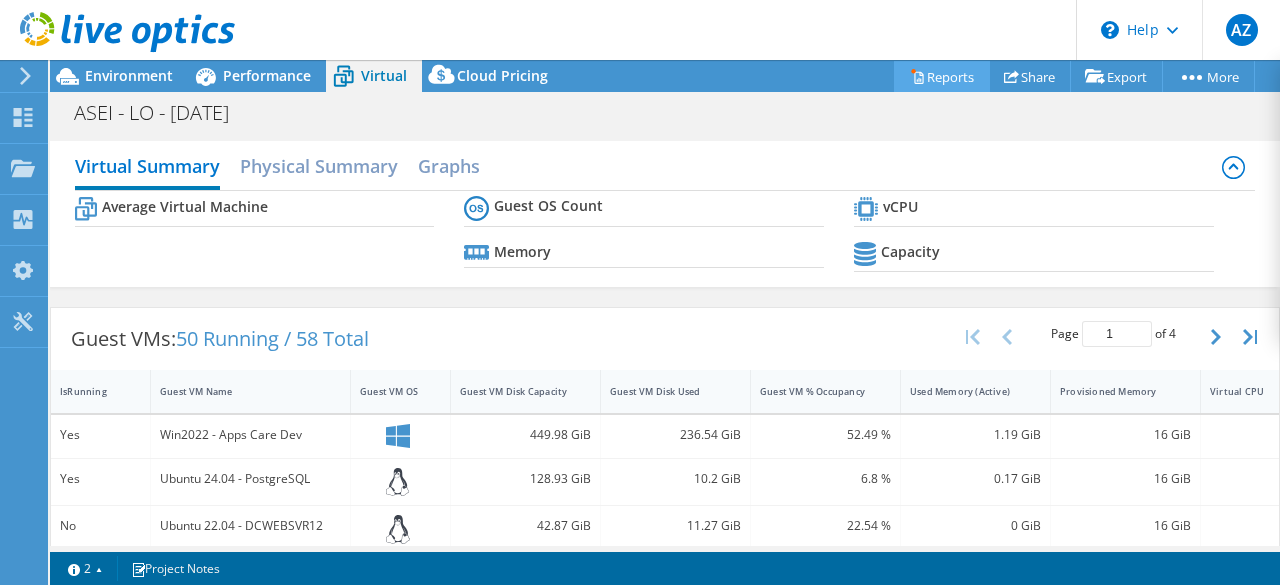 click on "Reports" at bounding box center [942, 76] 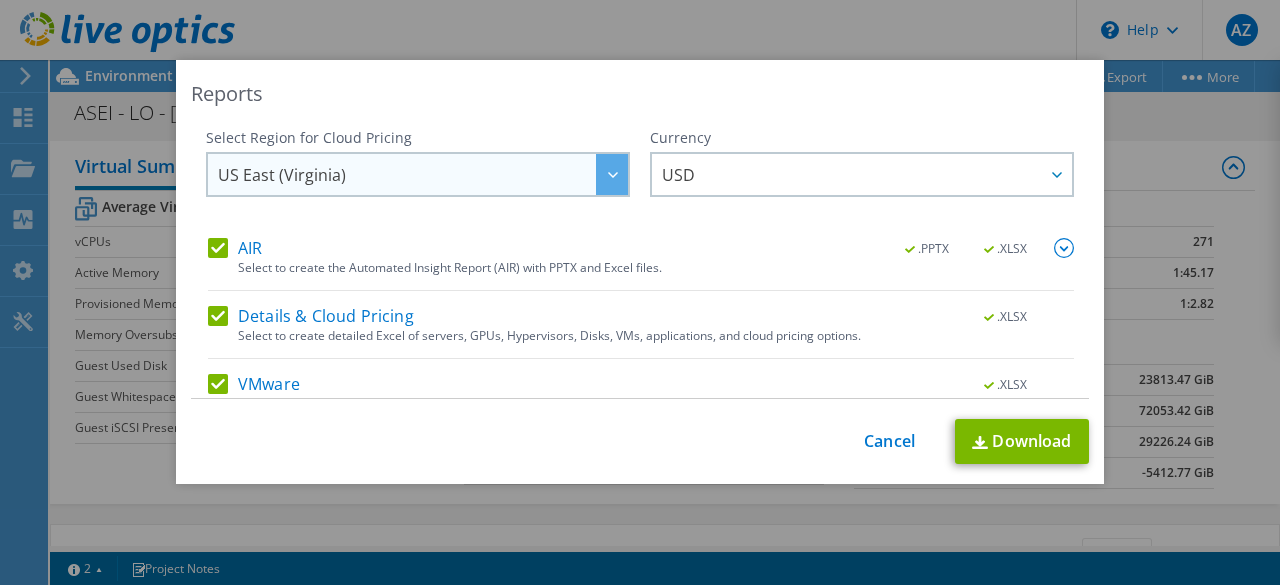 click at bounding box center [612, 174] 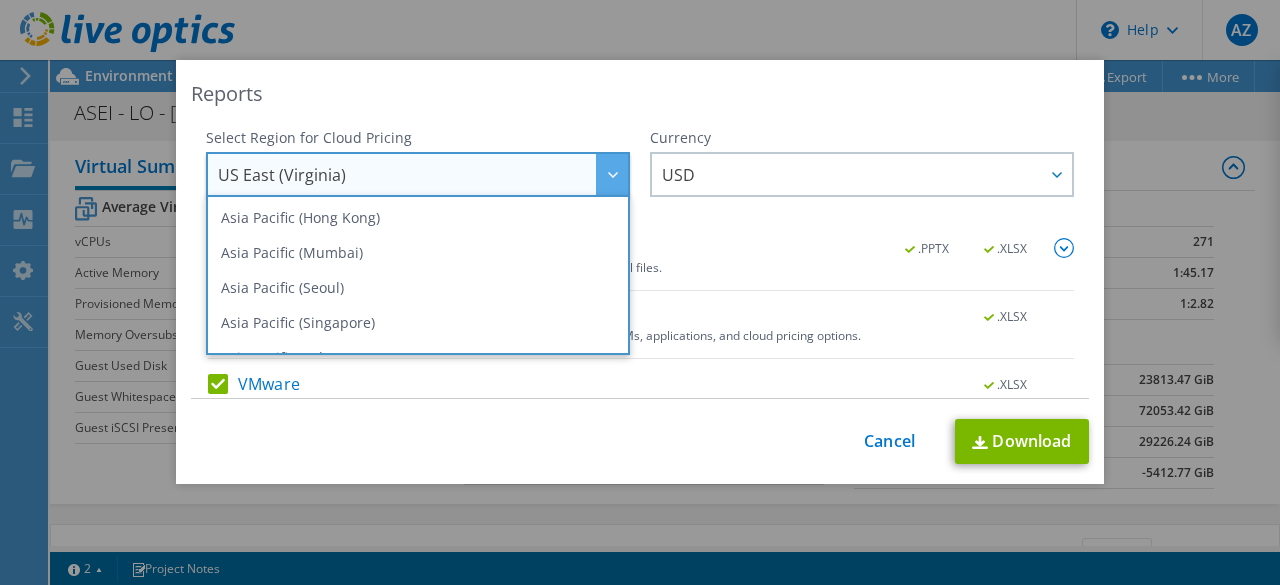 click at bounding box center (612, 174) 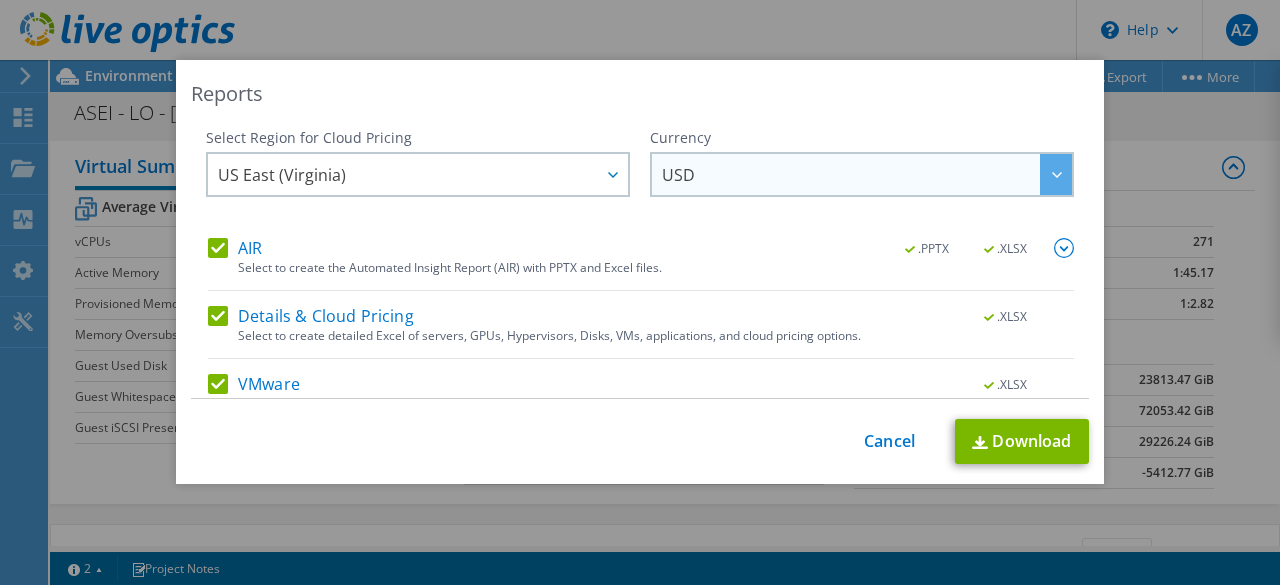 click on "USD 				 					 						 					 				 ARS AUD BRL CAD CHF CLP CNY DKK EUR GBP HKD HUF INR JPY MXN MYR NOK NZD PEN SEK SGD THB USD UYU ZAR" at bounding box center [862, 174] 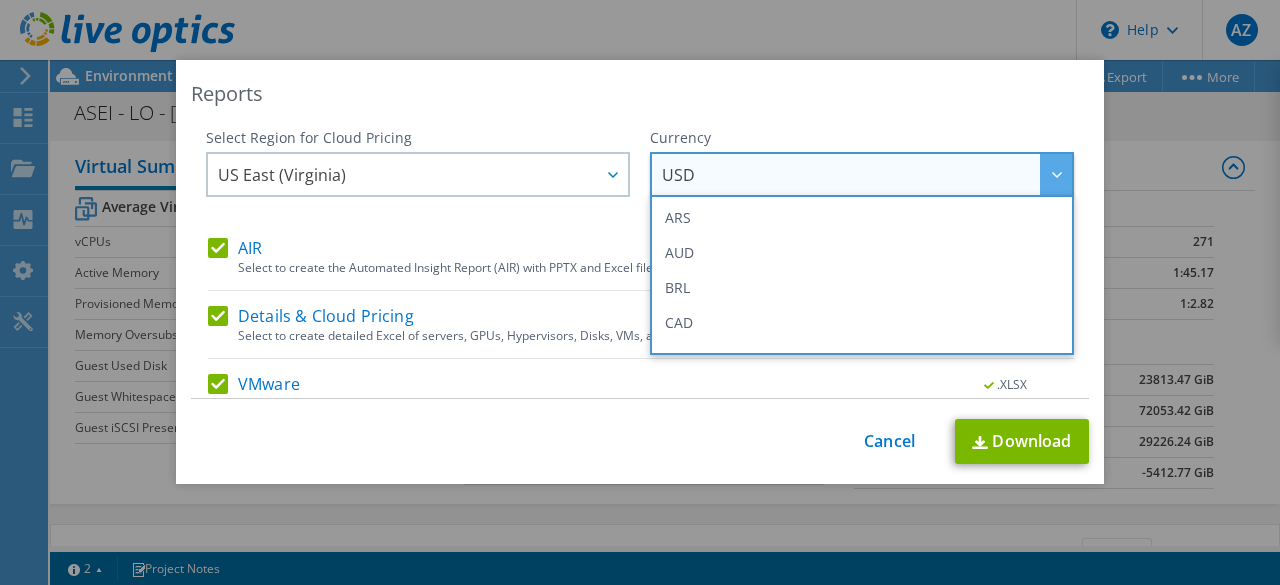 click on "ARS AUD BRL CAD CHF CLP CNY DKK EUR GBP HKD HUF INR JPY MXN MYR NOK NZD PEN SEK SGD THB USD UYU ZAR" at bounding box center (862, 275) 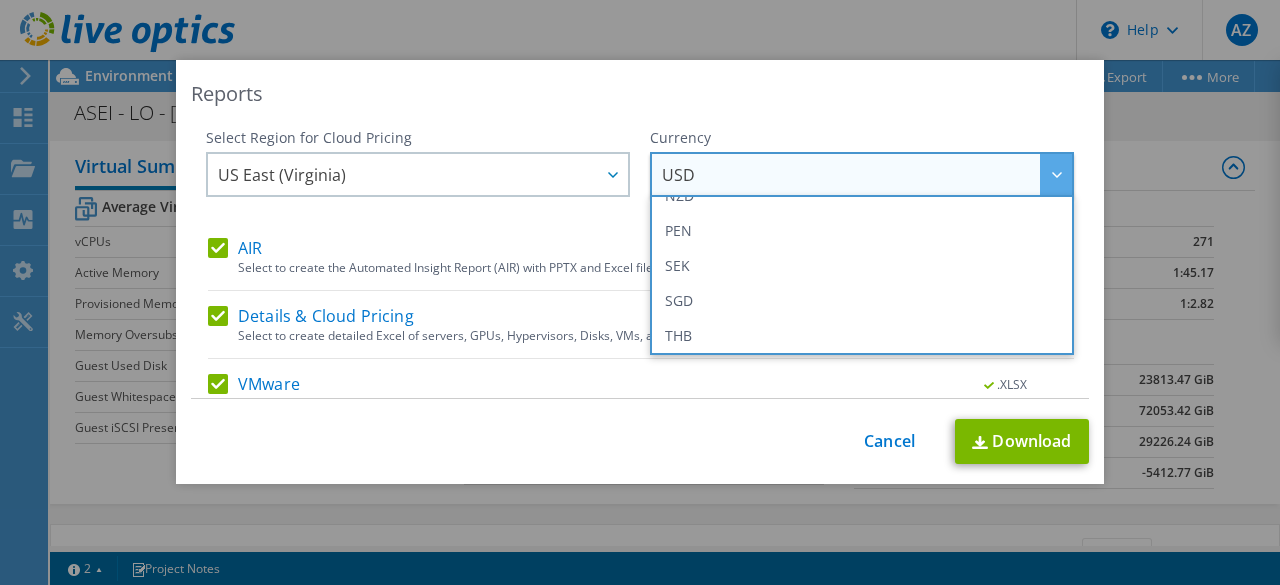 scroll, scrollTop: 724, scrollLeft: 0, axis: vertical 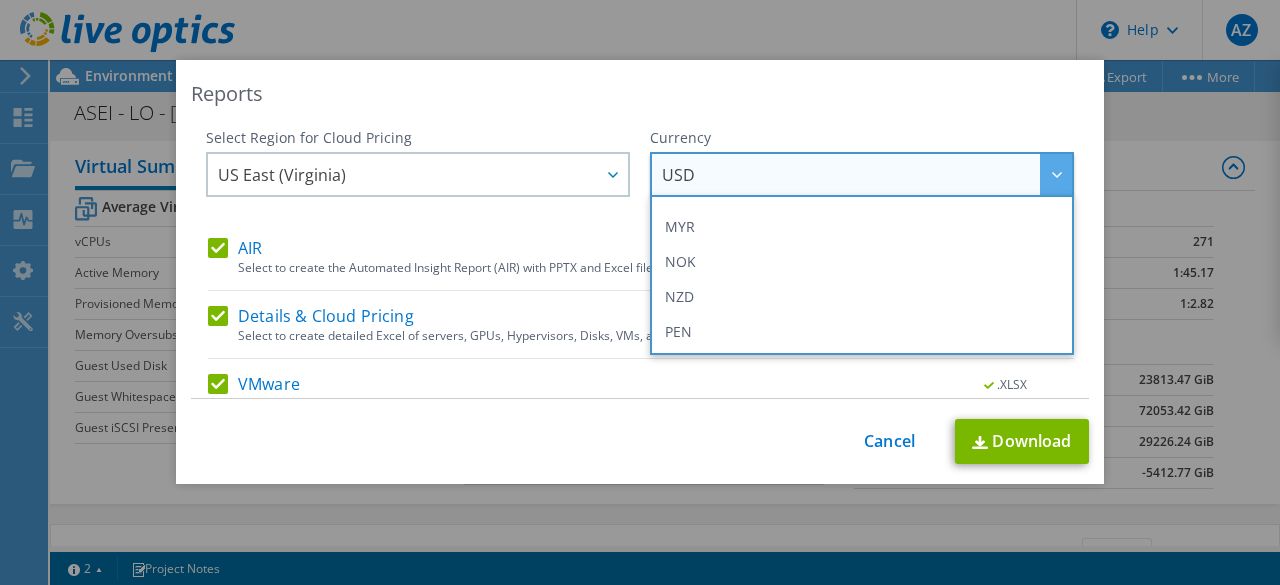 click 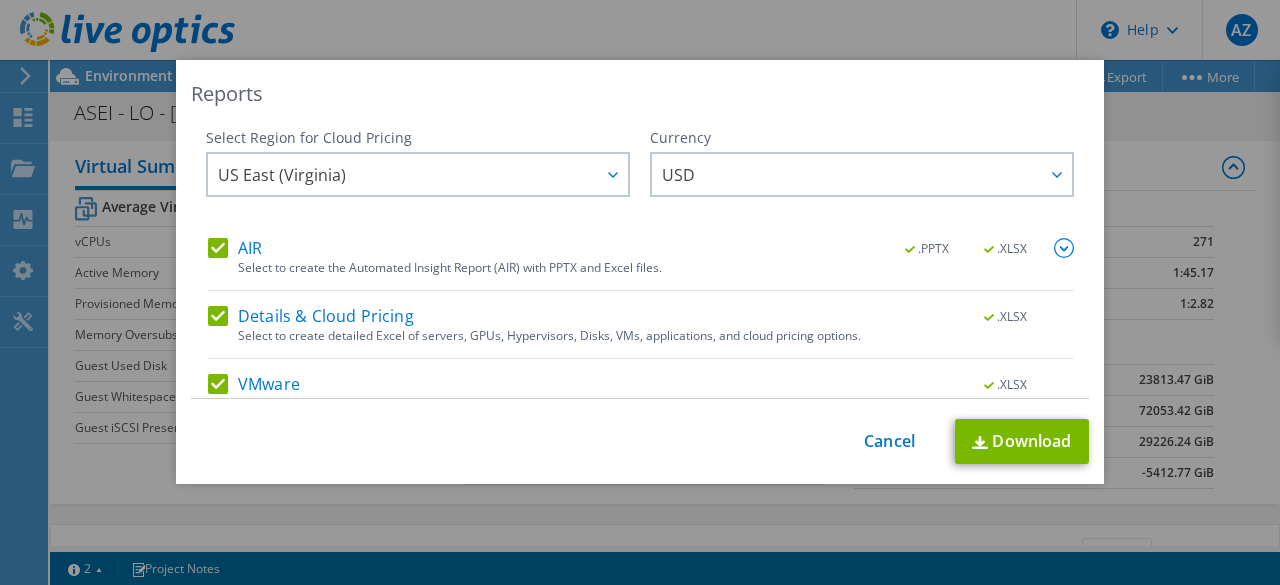 scroll, scrollTop: 94, scrollLeft: 0, axis: vertical 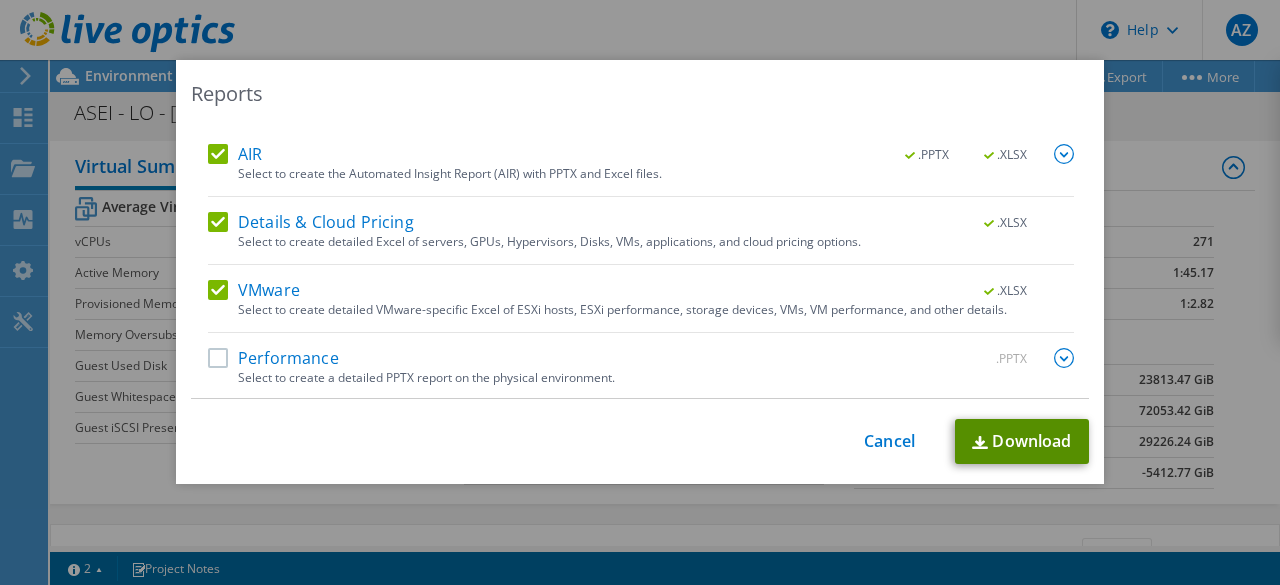 click on "Download" at bounding box center [1022, 441] 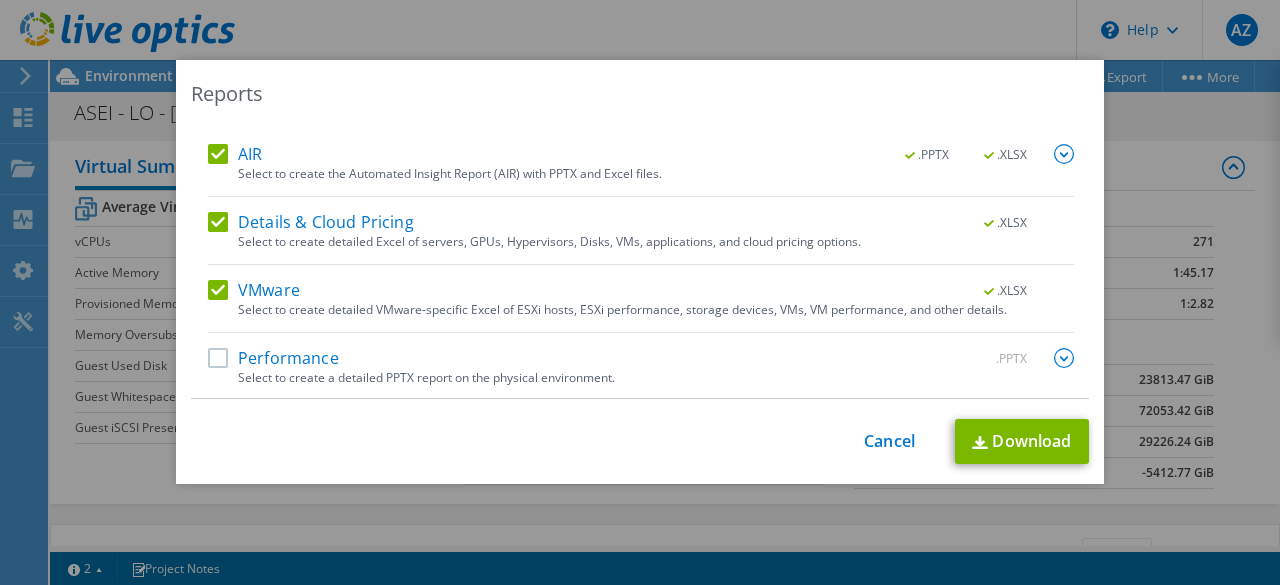 click on "Reports
Select Region for Cloud Pricing
Asia Pacific (Hong Kong)
Asia Pacific (Mumbai)
Asia Pacific (Seoul)
Asia Pacific (Singapore)
Asia Pacific (Tokyo)
Australia
Canada
Europe (Frankfurt)
Europe (London)
South America (Sao Paulo)
US East (Virginia)
US West (California)
US East (Virginia)" at bounding box center [640, 292] 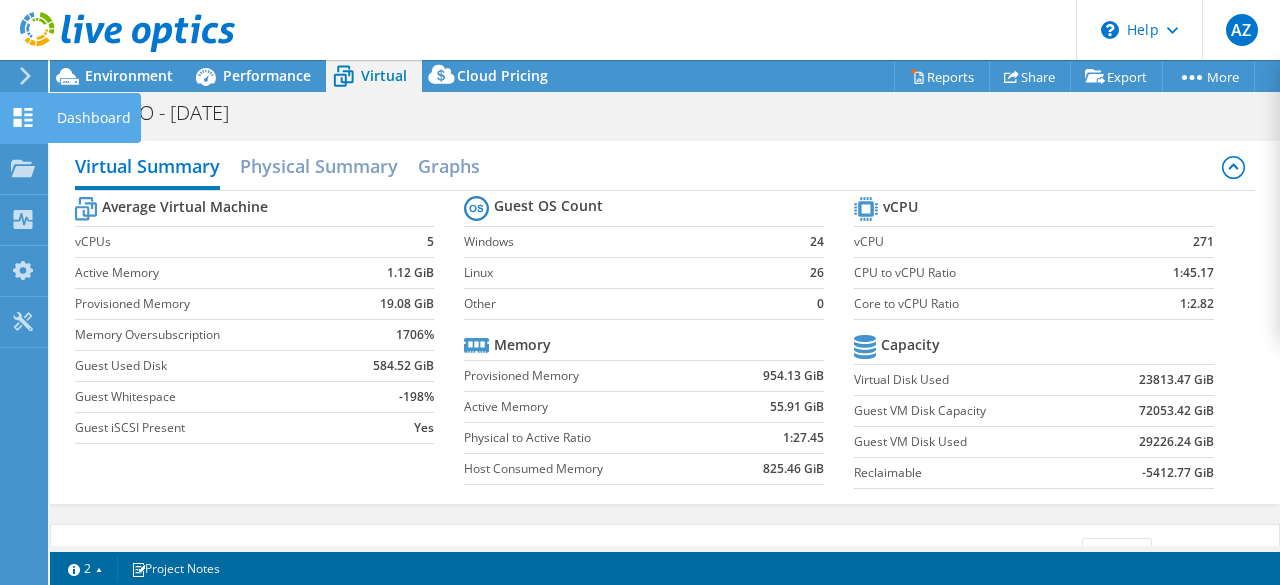 click 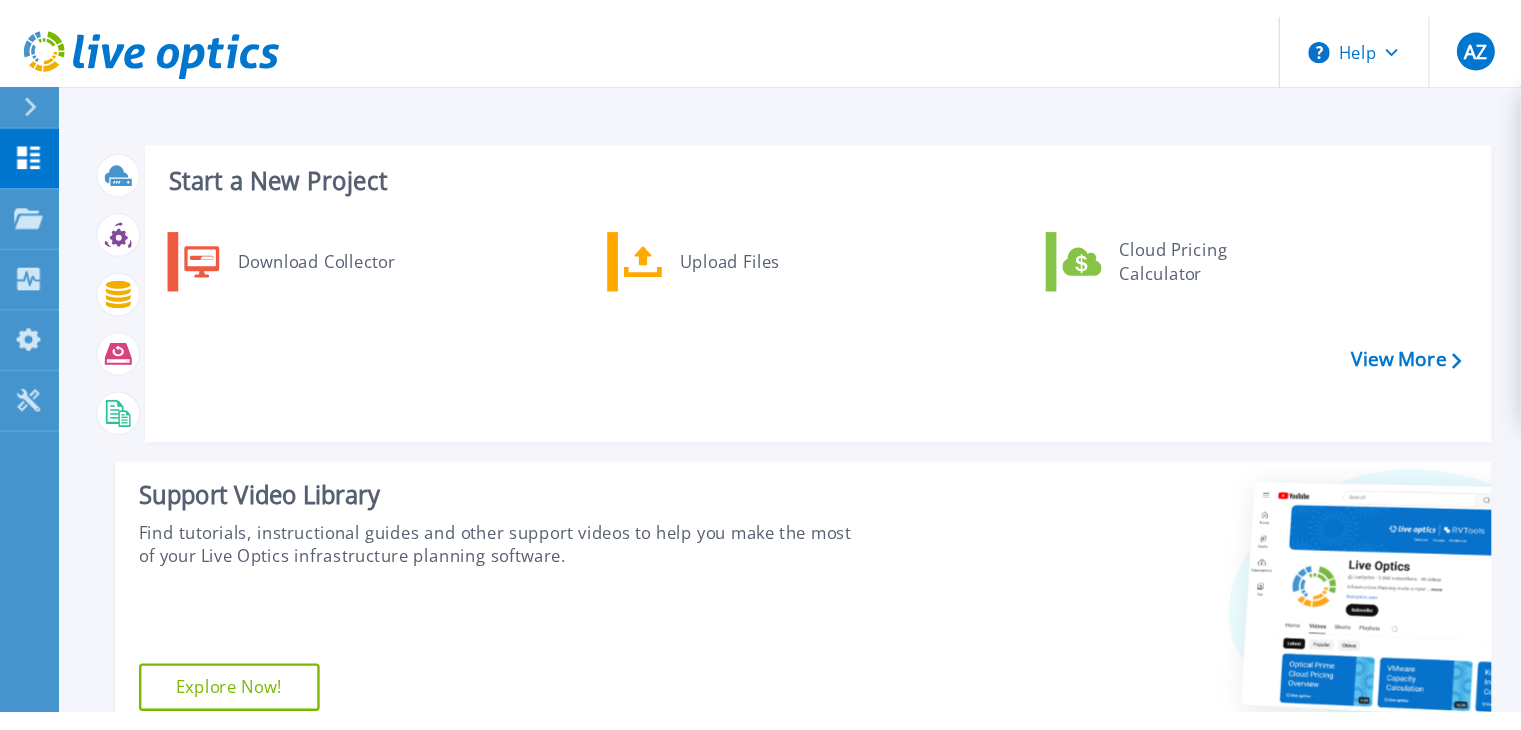 scroll, scrollTop: 0, scrollLeft: 0, axis: both 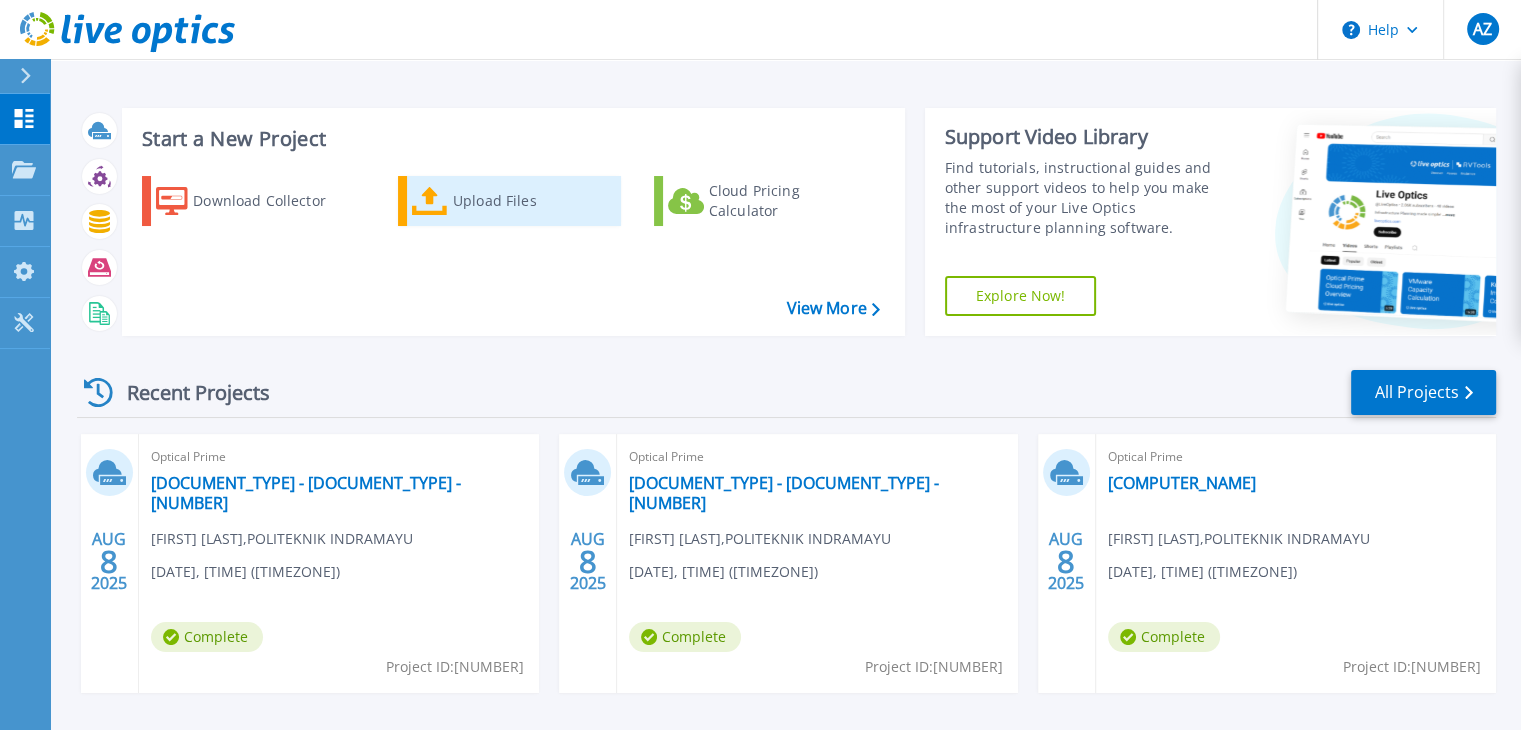 click on "Upload Files" at bounding box center (533, 201) 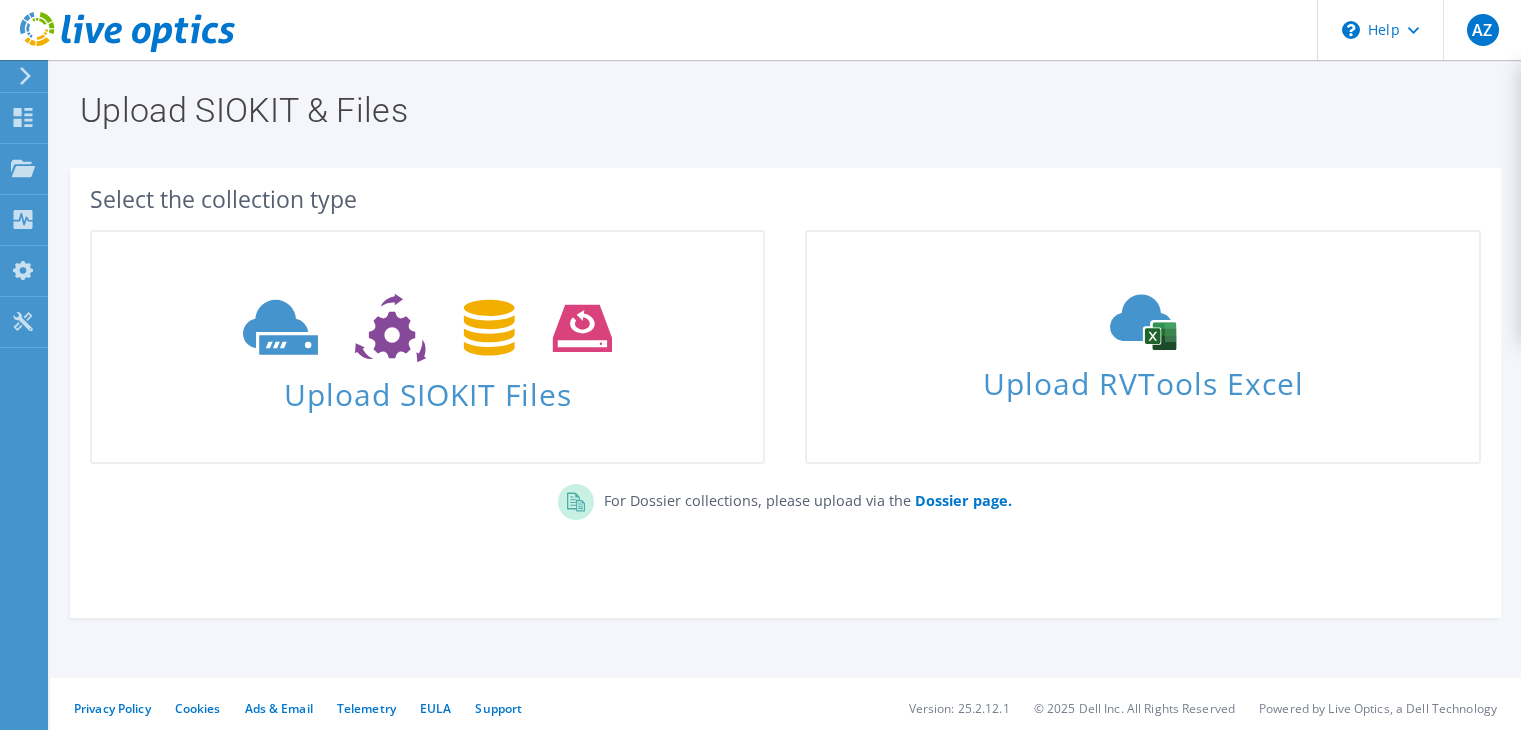 scroll, scrollTop: 0, scrollLeft: 0, axis: both 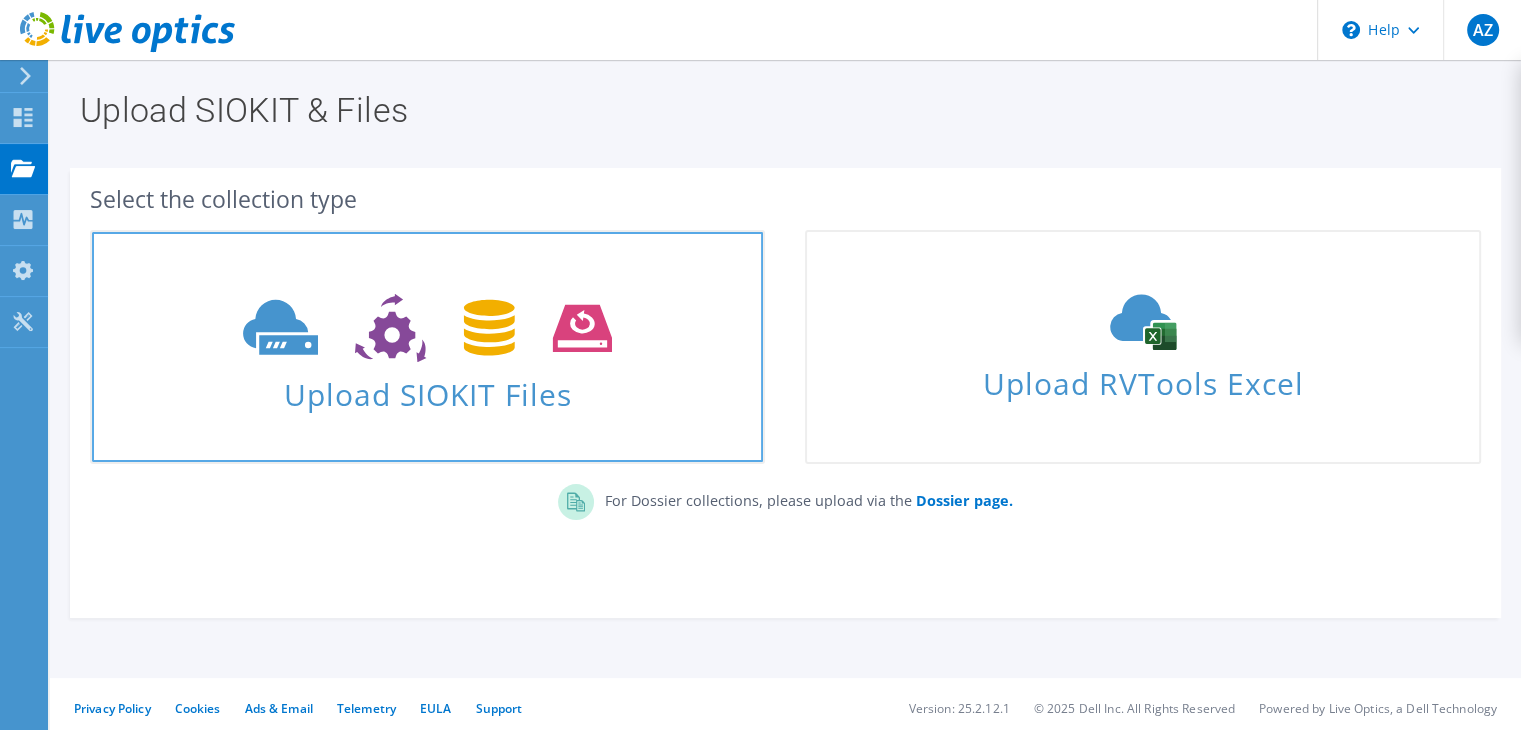 click on "Upload SIOKIT Files" at bounding box center (427, 388) 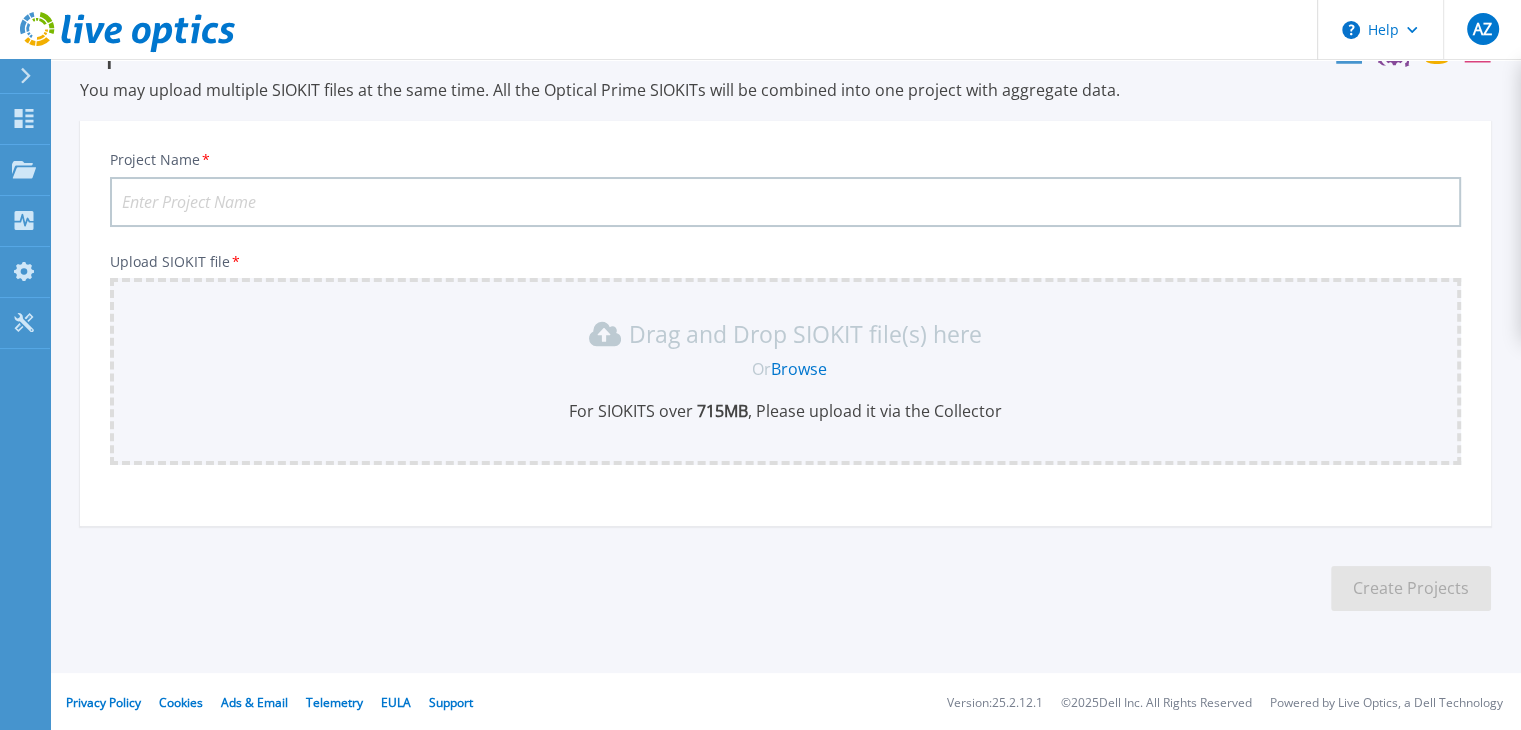 scroll, scrollTop: 65, scrollLeft: 0, axis: vertical 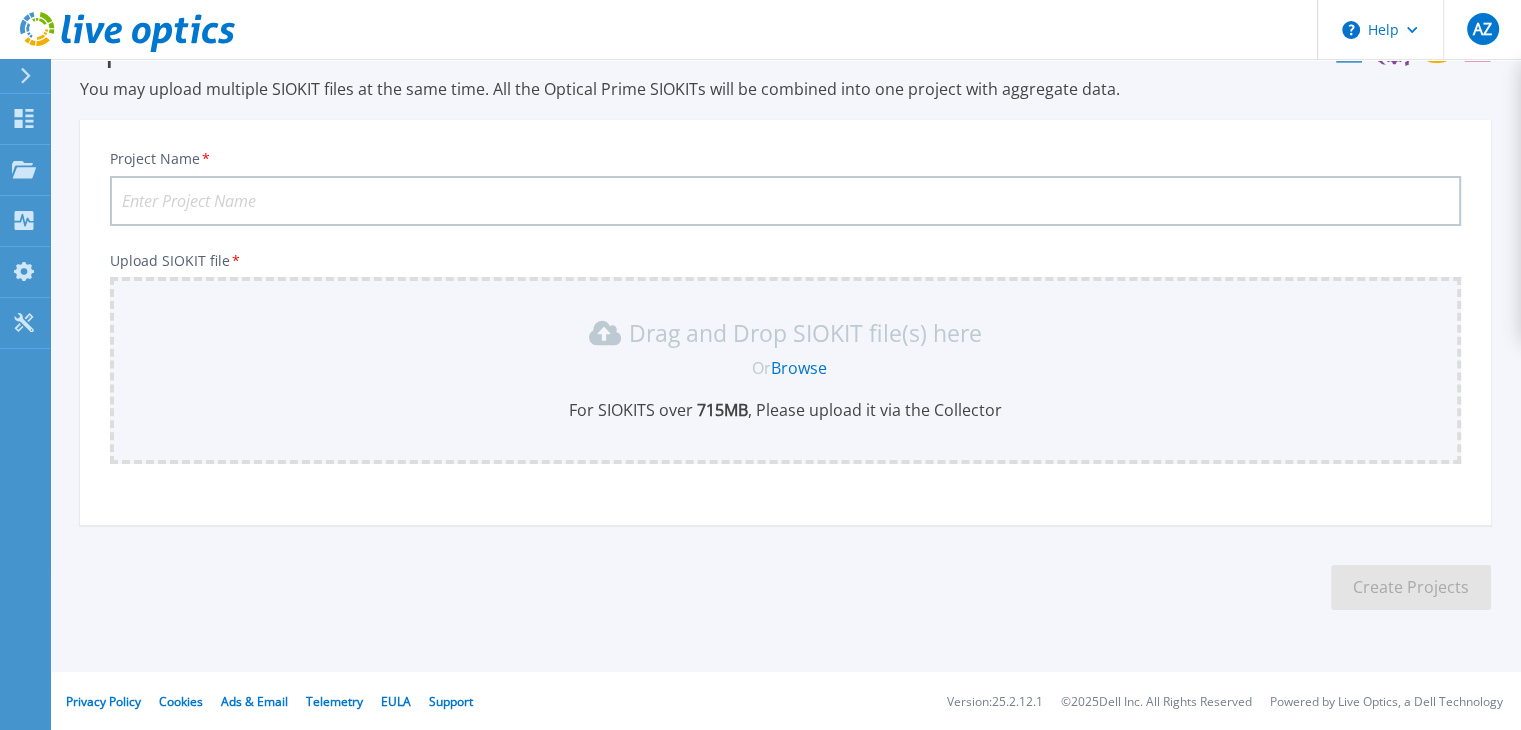 click on "Browse" at bounding box center (799, 368) 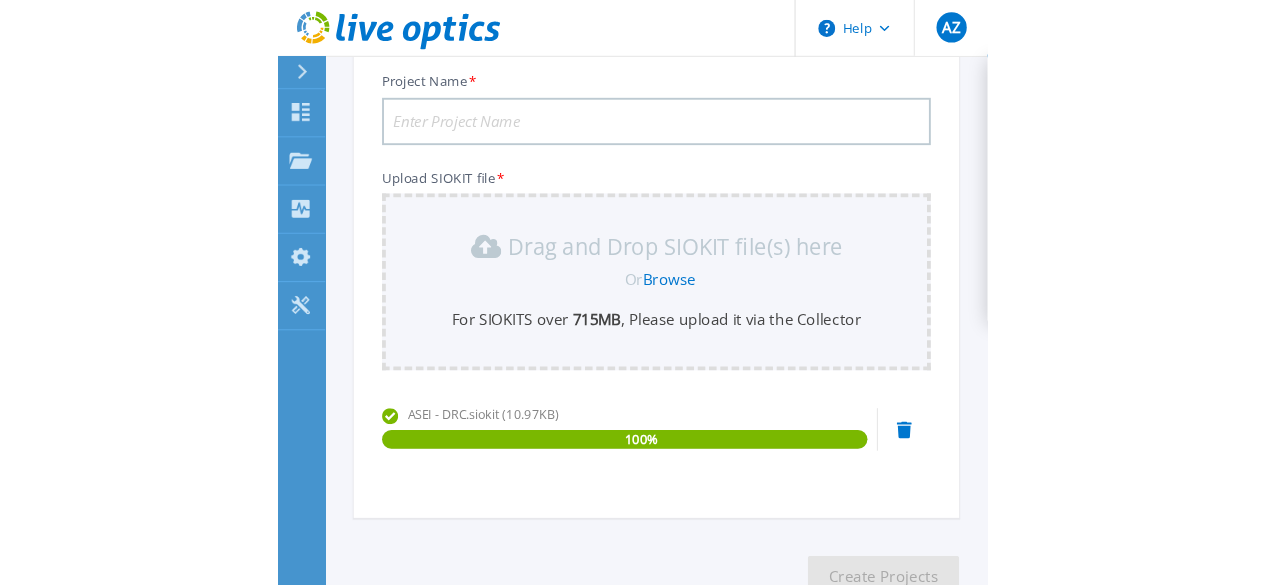 scroll, scrollTop: 160, scrollLeft: 0, axis: vertical 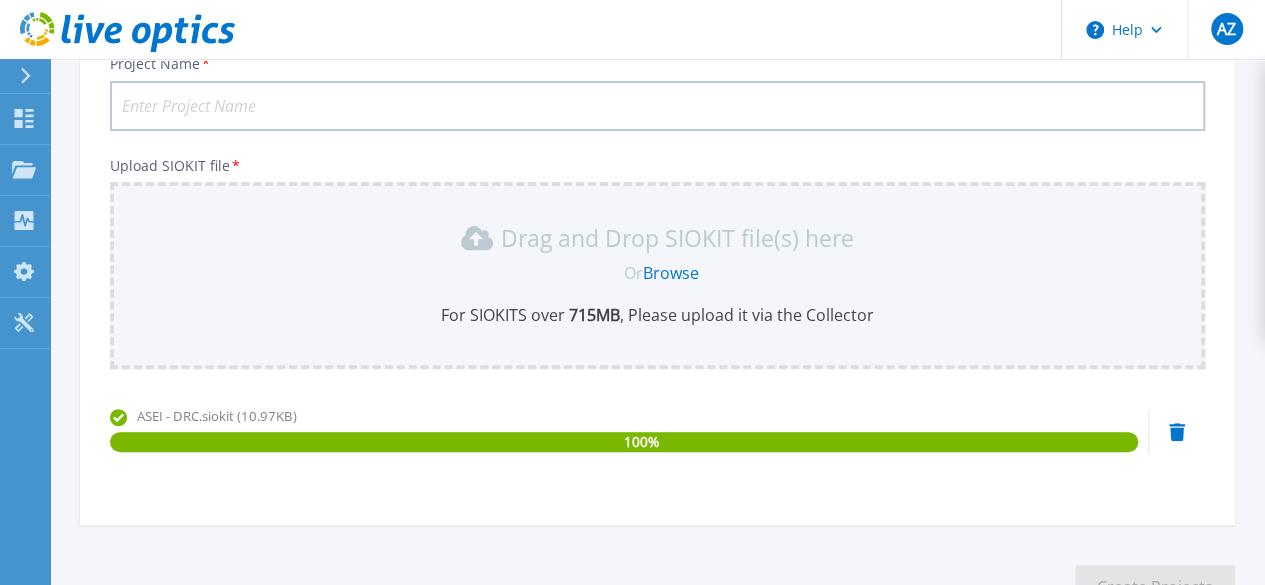 click on "Project Name *" at bounding box center (657, 106) 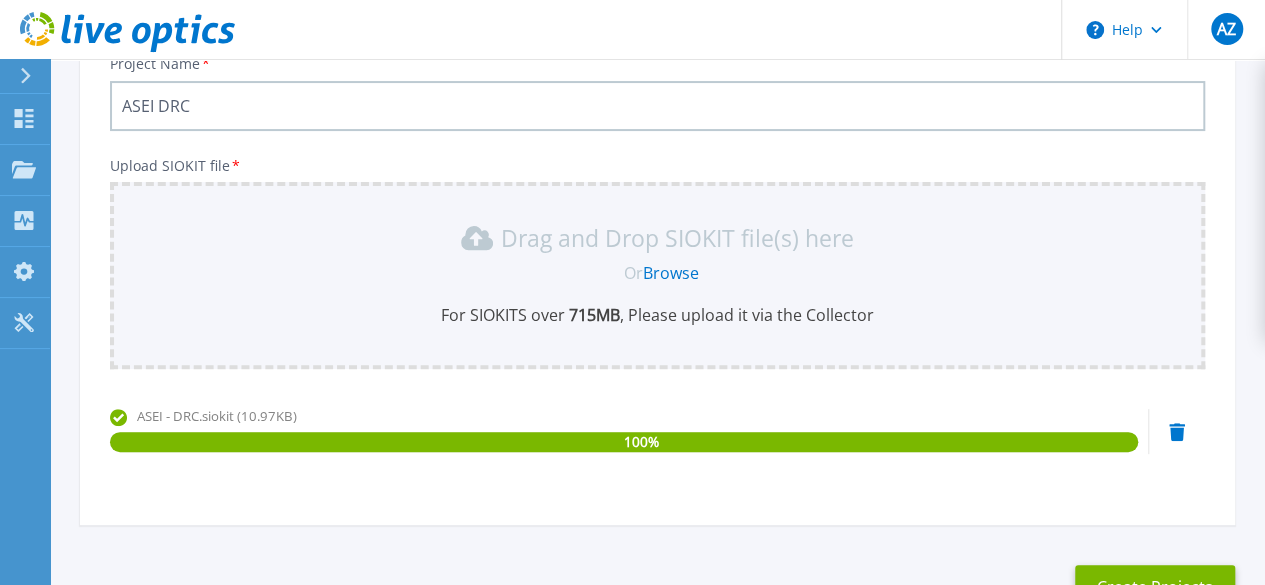 scroll, scrollTop: 306, scrollLeft: 0, axis: vertical 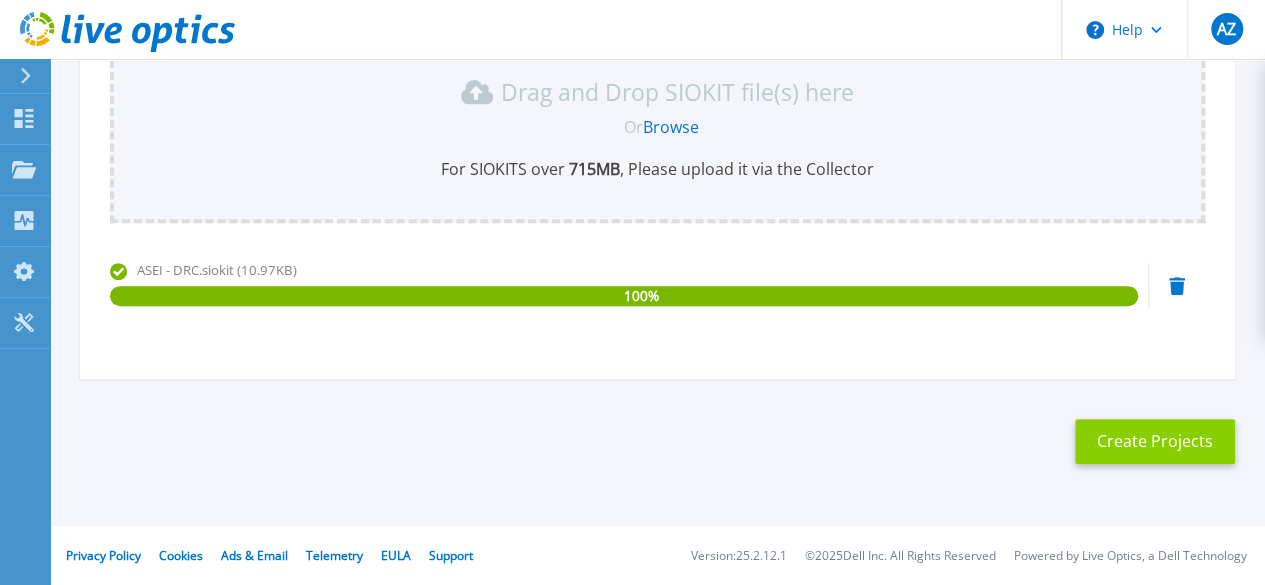type on "ASEI DRC" 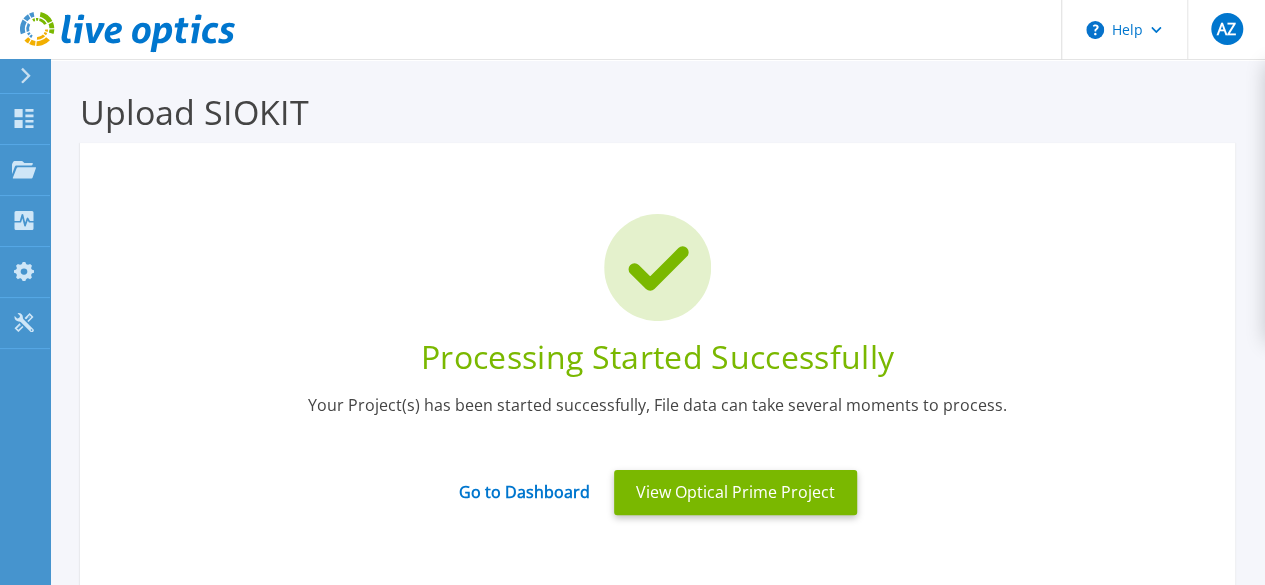 scroll, scrollTop: 148, scrollLeft: 0, axis: vertical 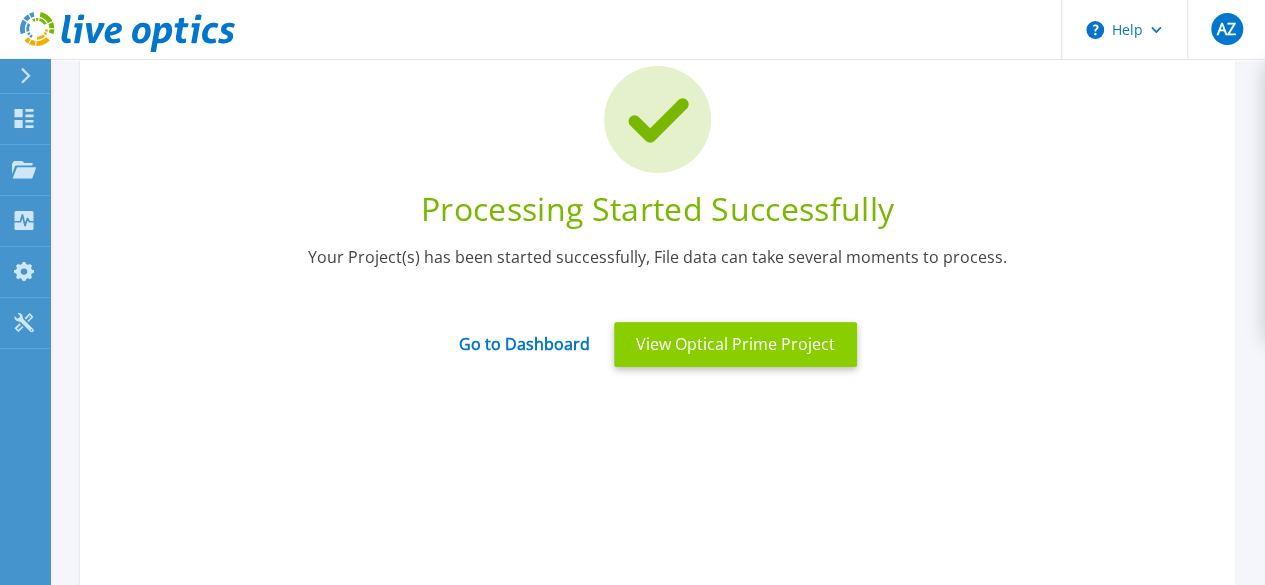 click on "View Optical Prime Project" at bounding box center (735, 344) 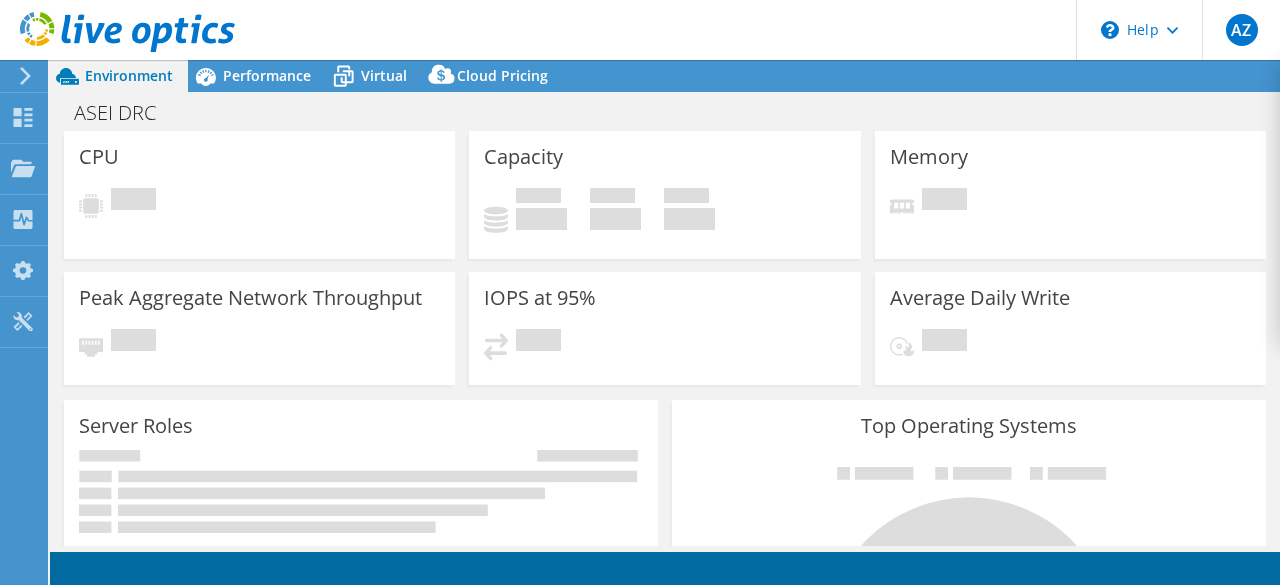 scroll, scrollTop: 0, scrollLeft: 0, axis: both 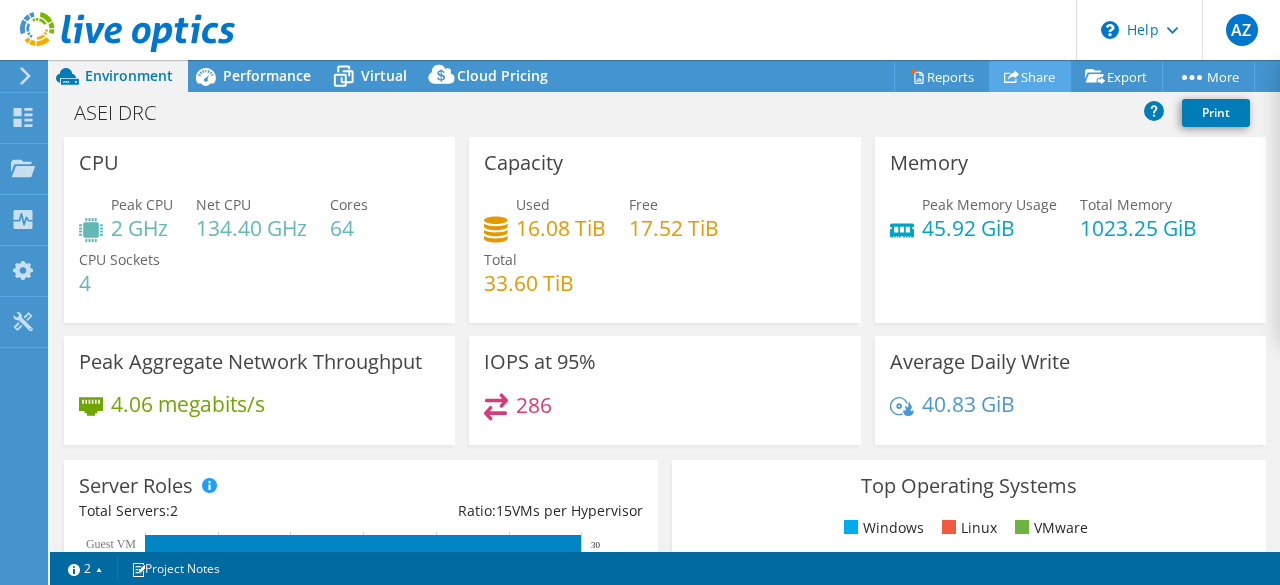 select on "USD" 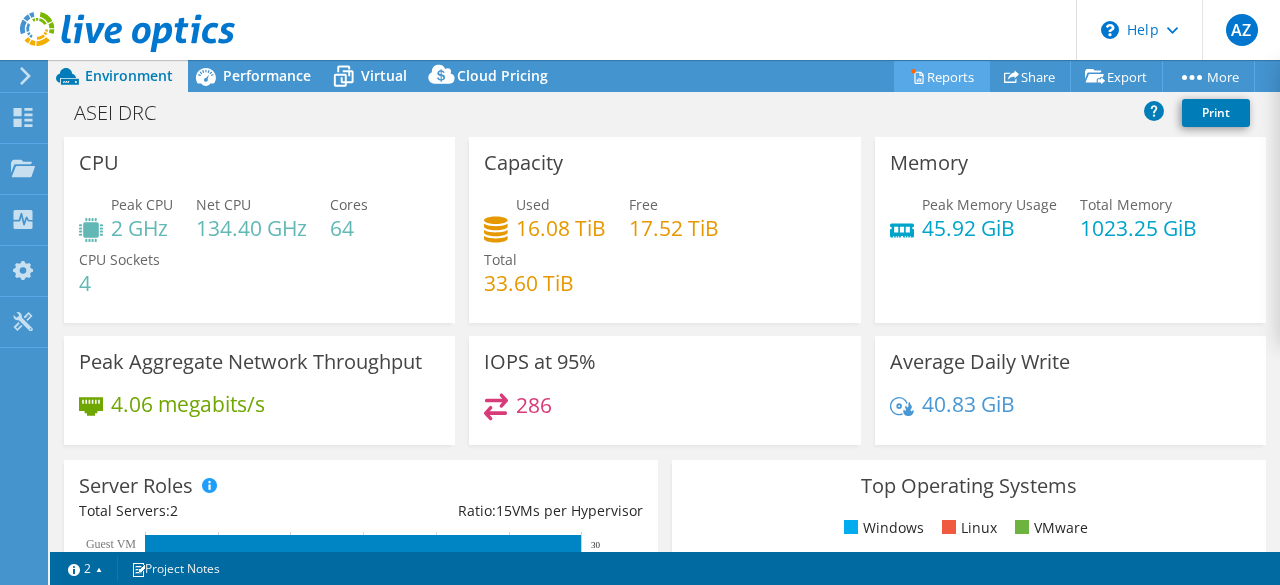 click on "Reports" at bounding box center (942, 76) 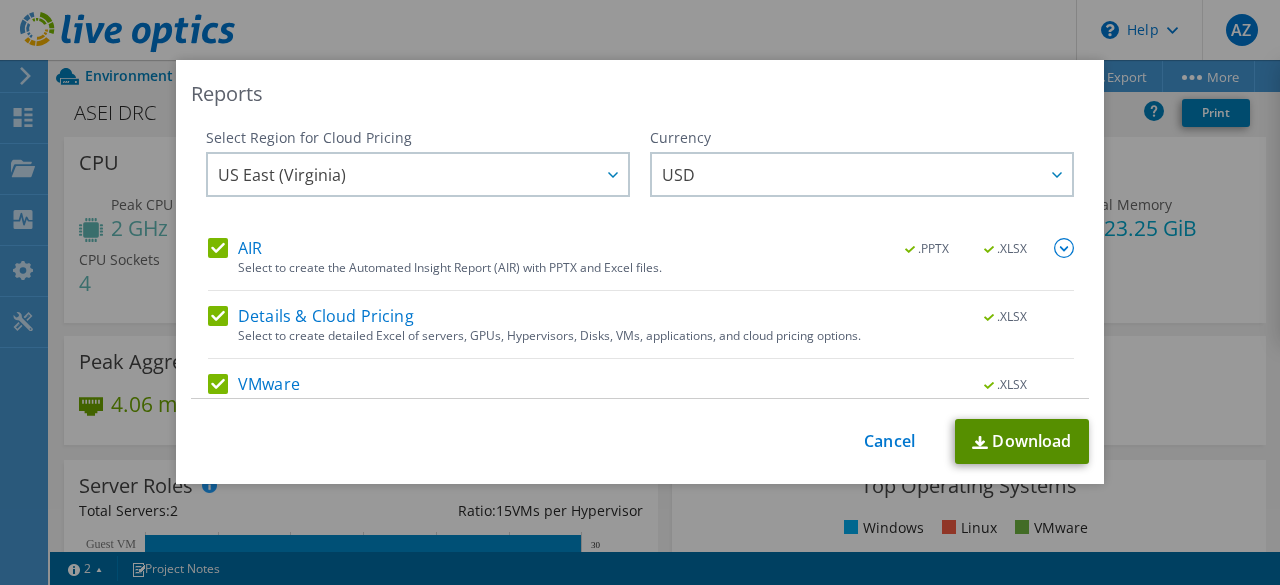click on "Download" at bounding box center [1022, 441] 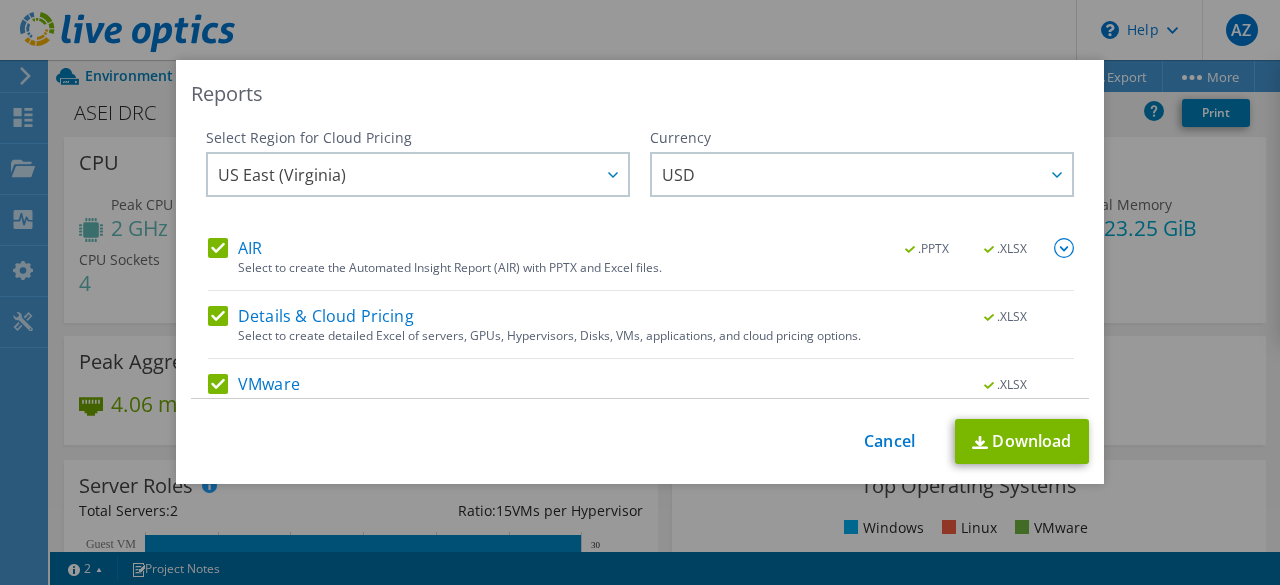 click on "This process may take a while, please wait...
Cancel
Download" at bounding box center (640, 441) 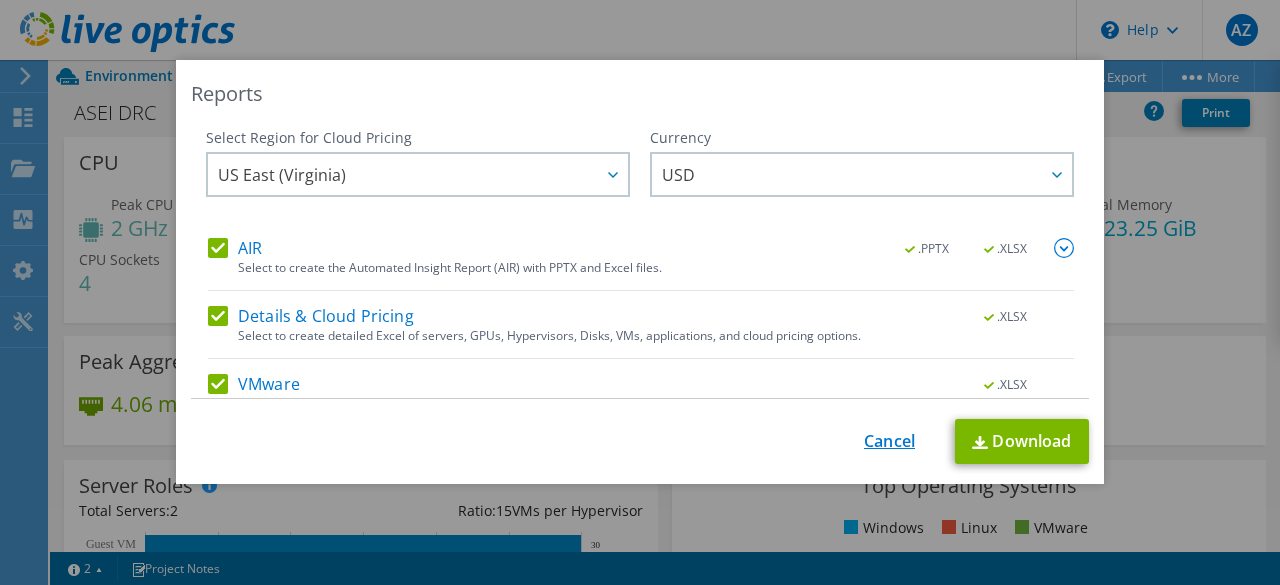 click on "Cancel" at bounding box center (889, 441) 